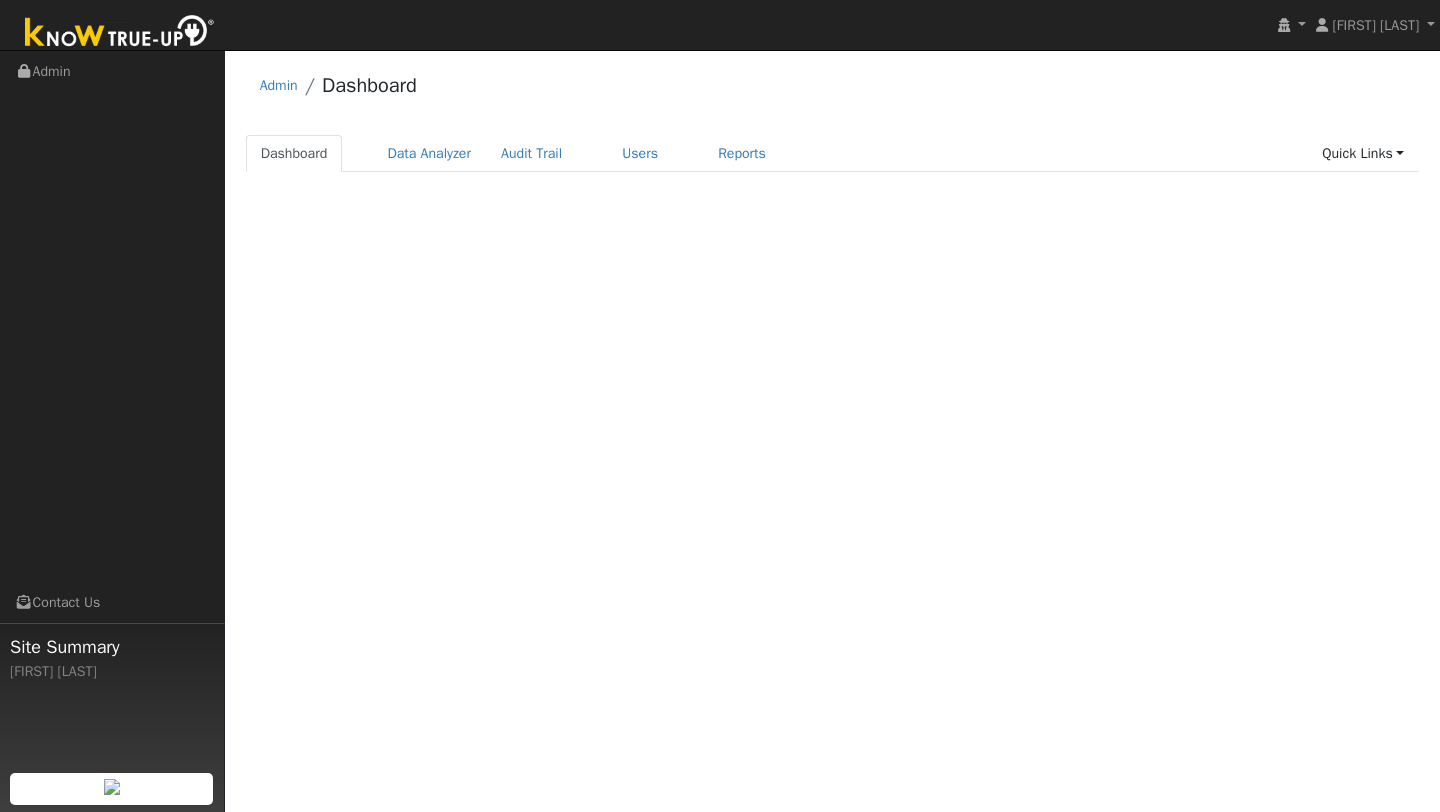 scroll, scrollTop: 0, scrollLeft: 0, axis: both 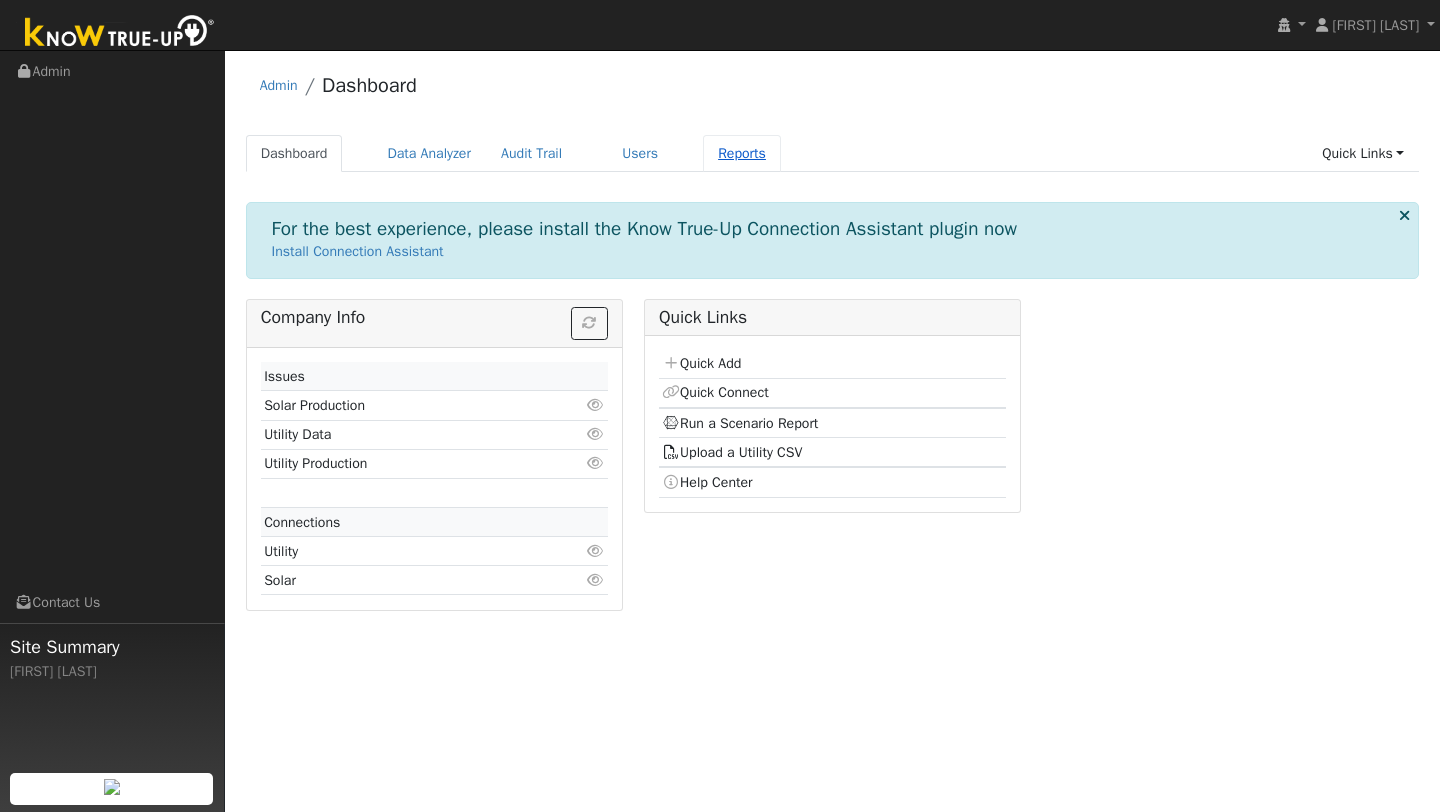 click on "Reports" at bounding box center [742, 153] 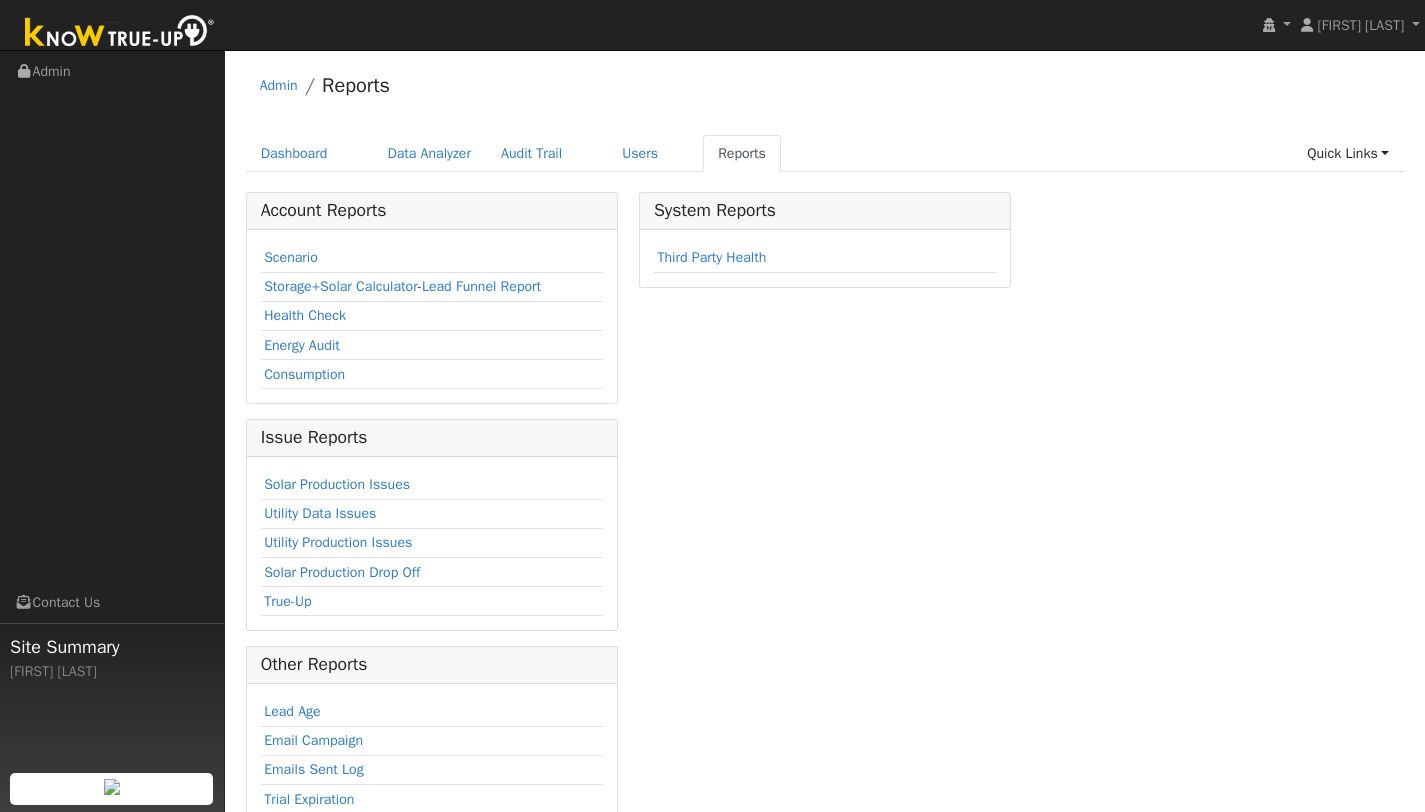 scroll, scrollTop: 0, scrollLeft: 0, axis: both 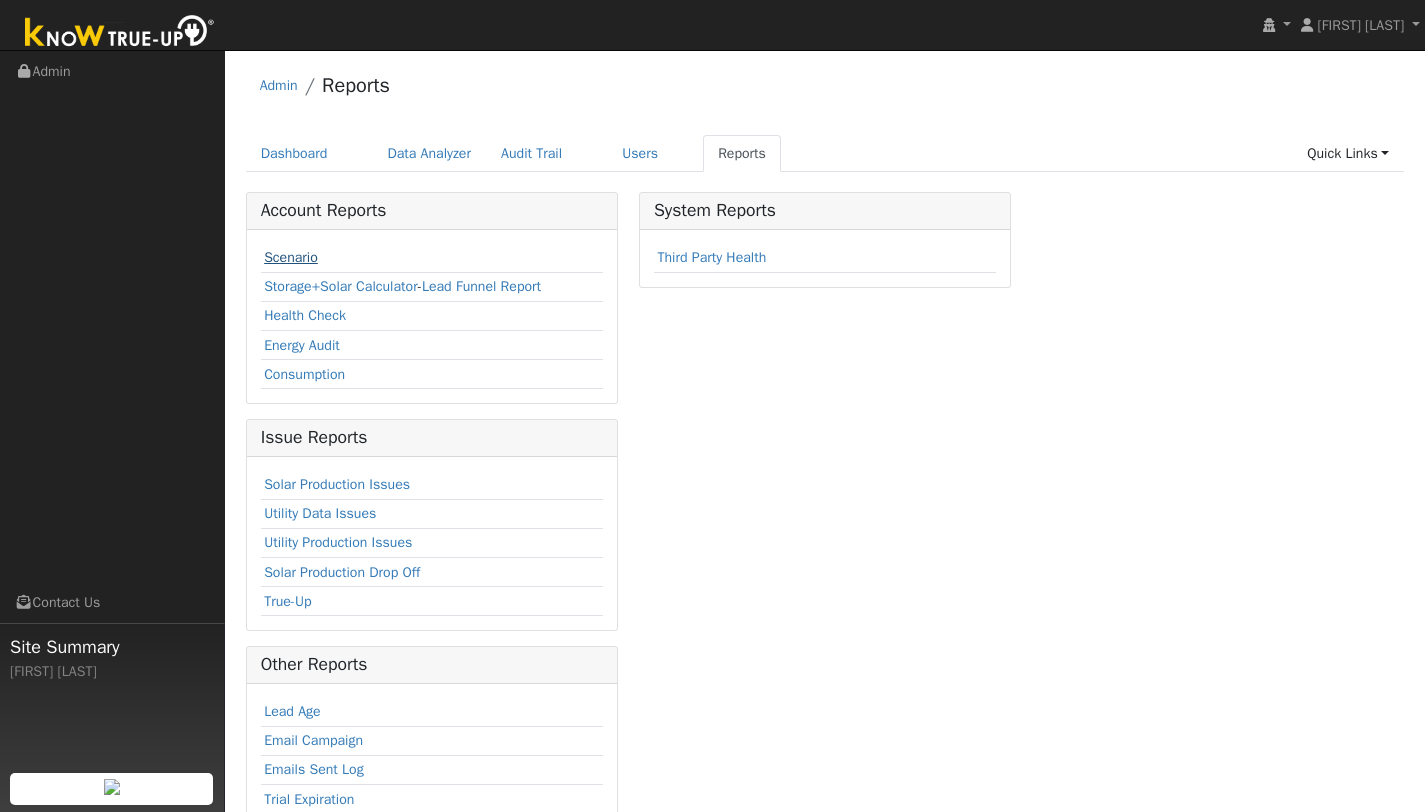 click on "Scenario" at bounding box center (291, 257) 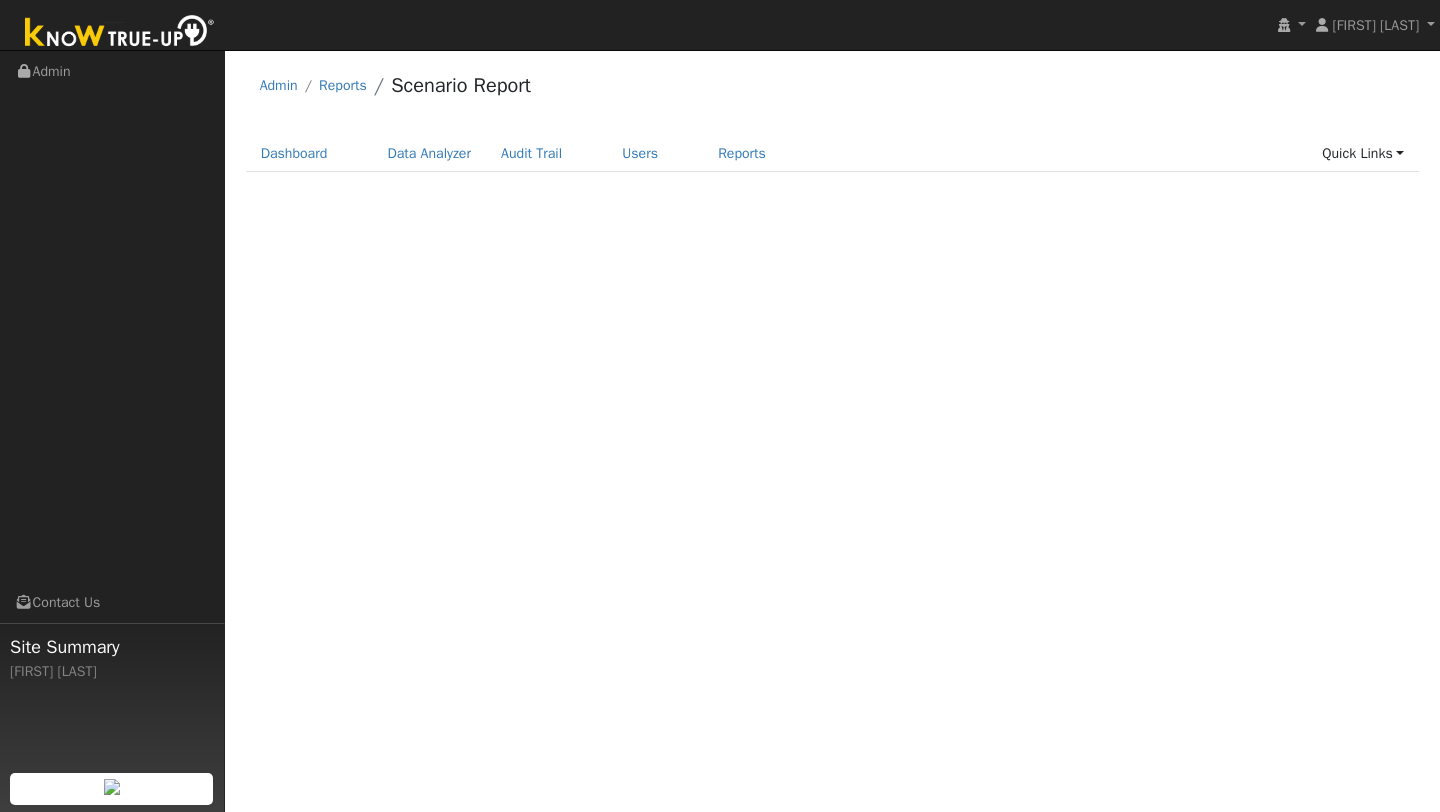 scroll, scrollTop: 0, scrollLeft: 0, axis: both 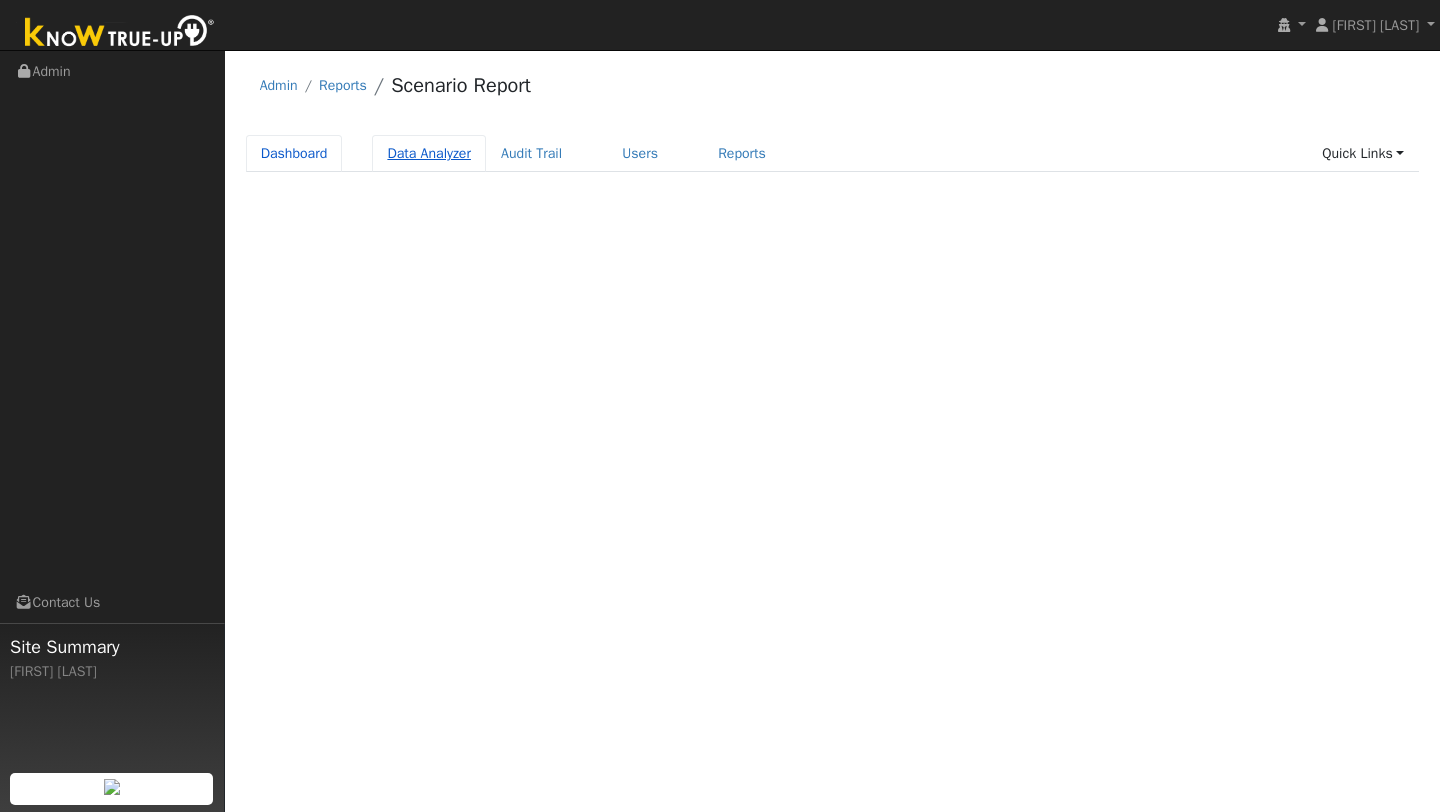 drag, startPoint x: 325, startPoint y: 150, endPoint x: 402, endPoint y: 142, distance: 77.41447 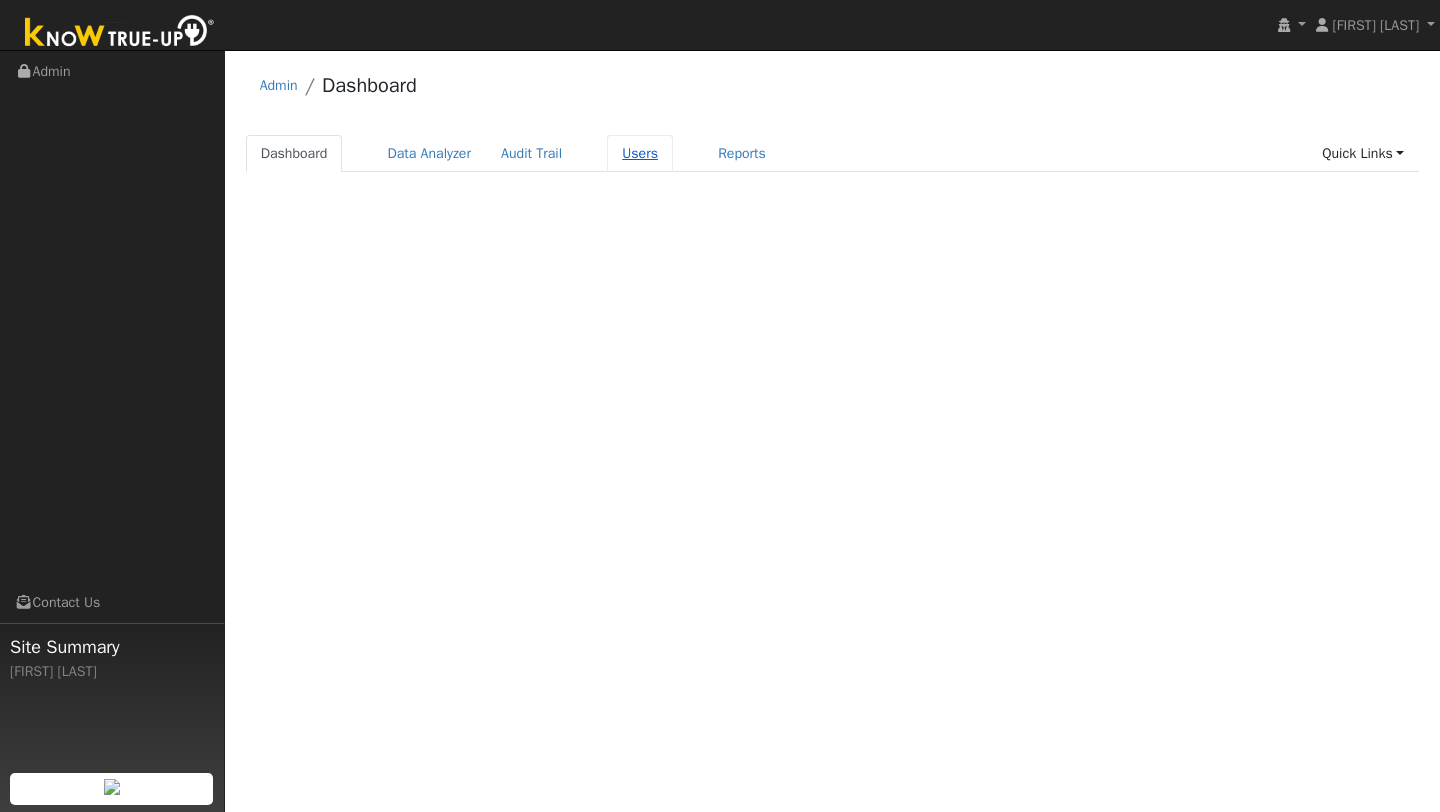 scroll, scrollTop: 0, scrollLeft: 0, axis: both 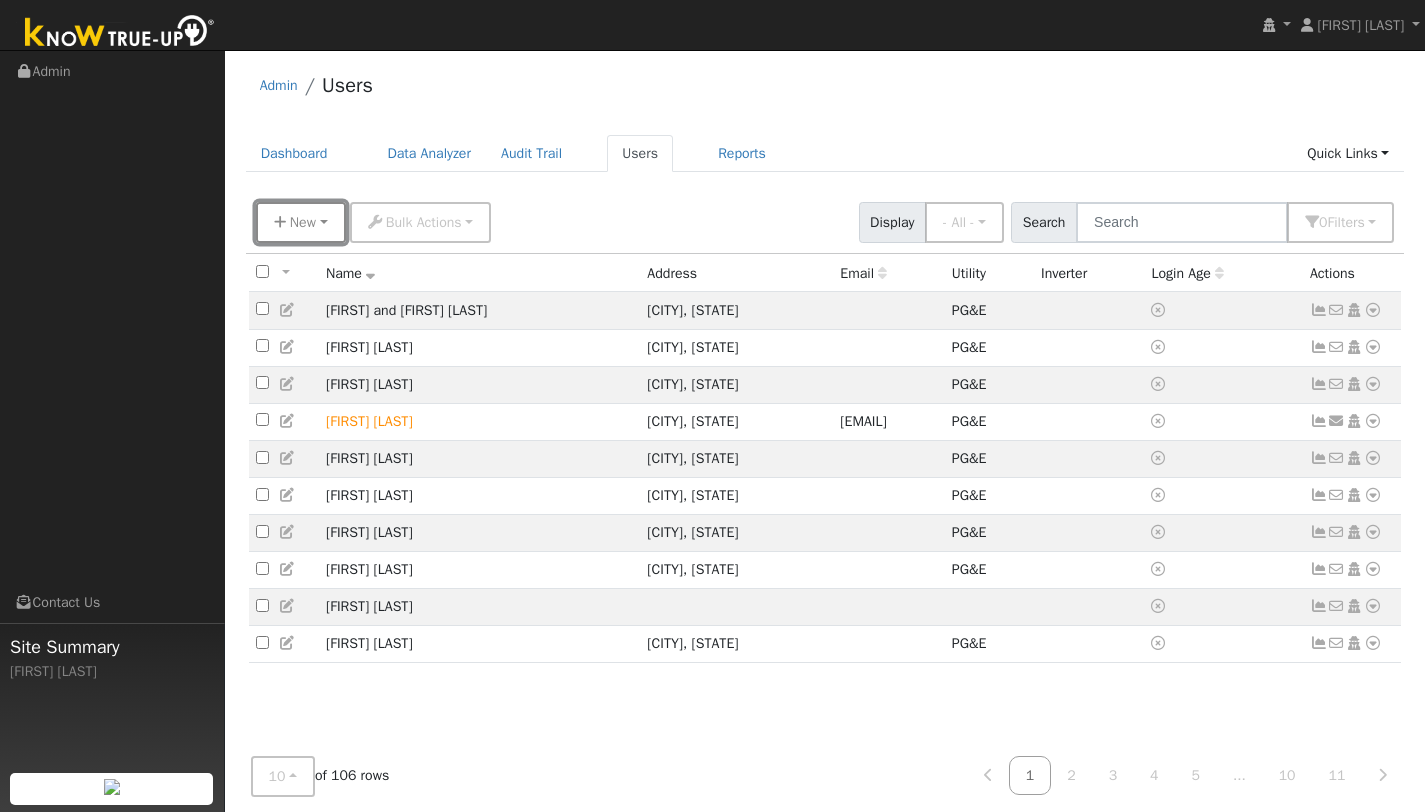 click on "New" at bounding box center (303, 222) 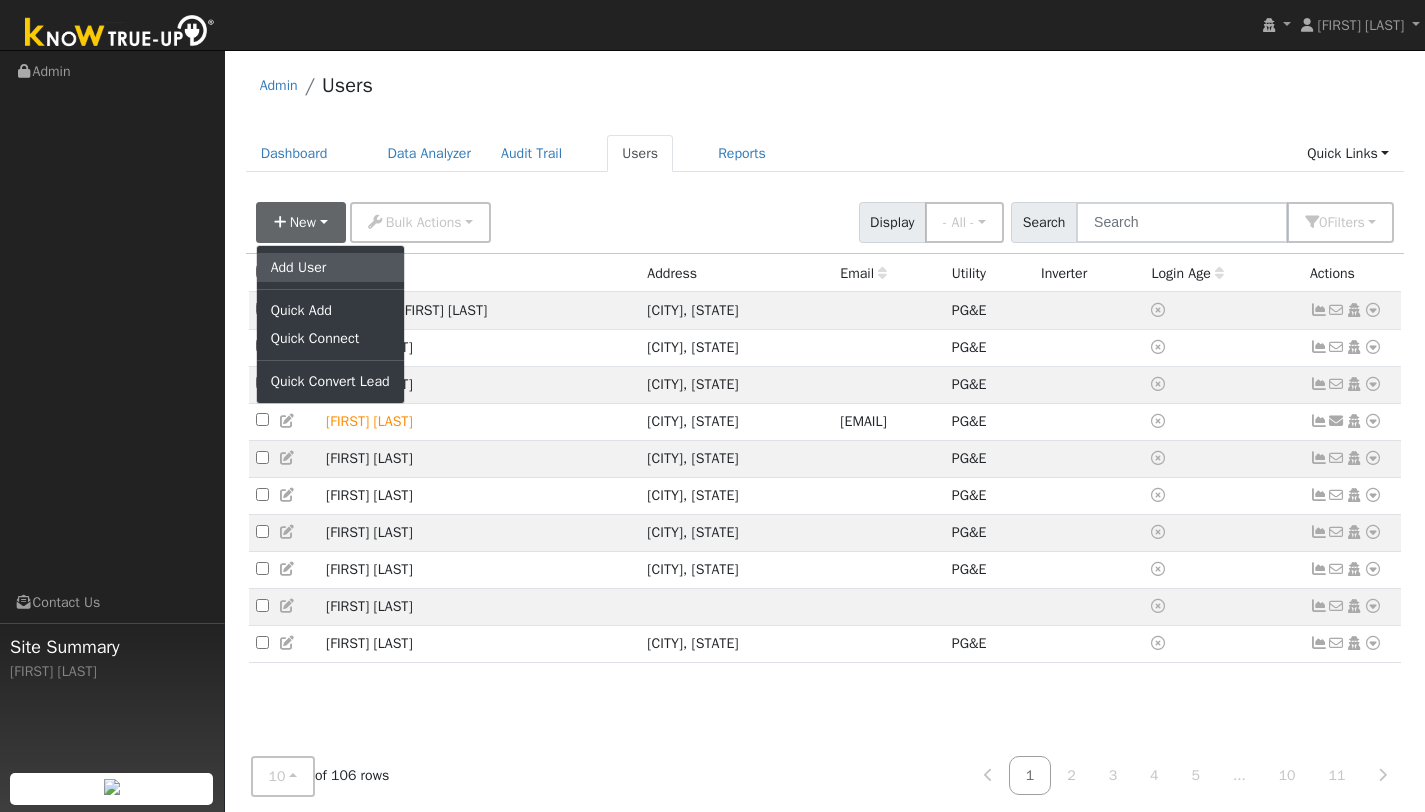 click on "Add User" at bounding box center [330, 267] 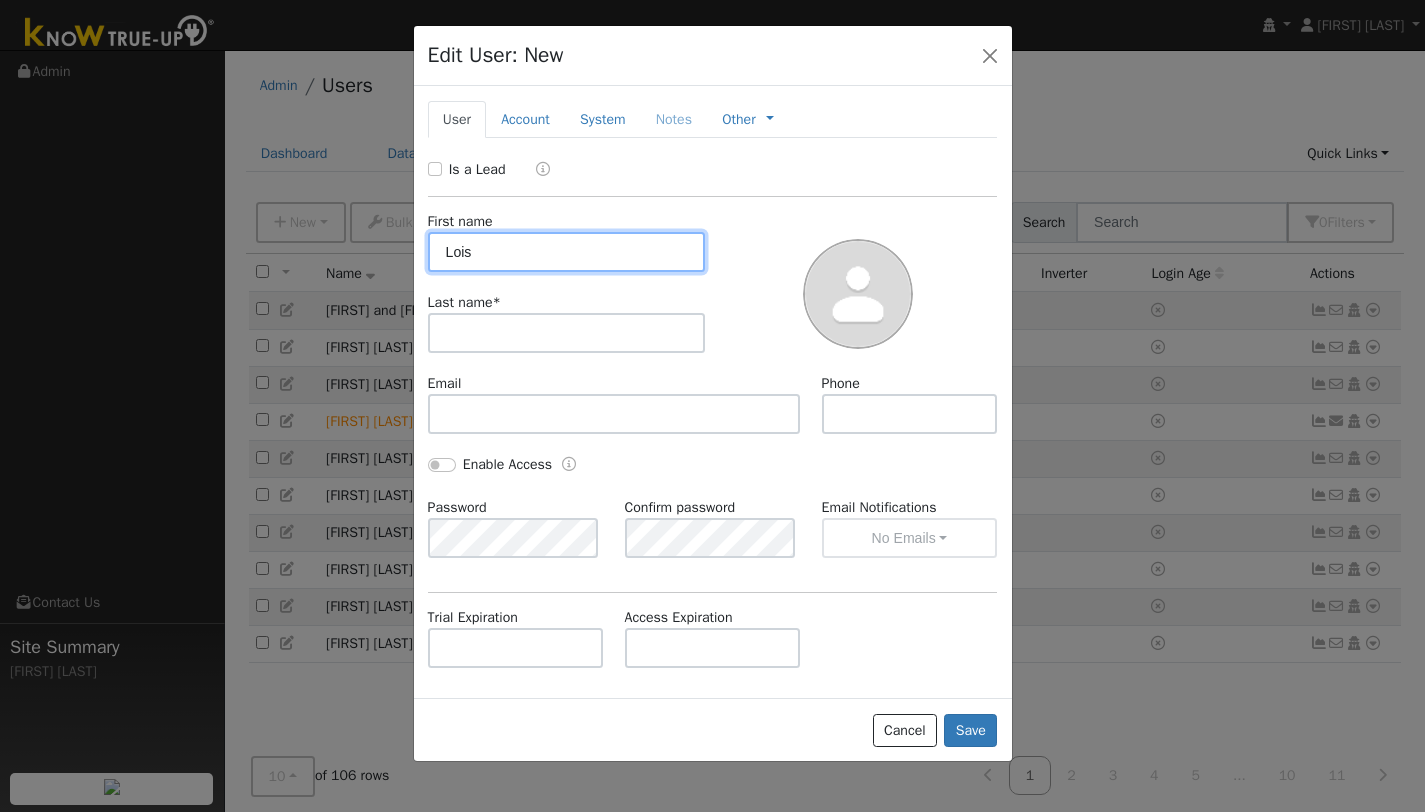 type on "Lois" 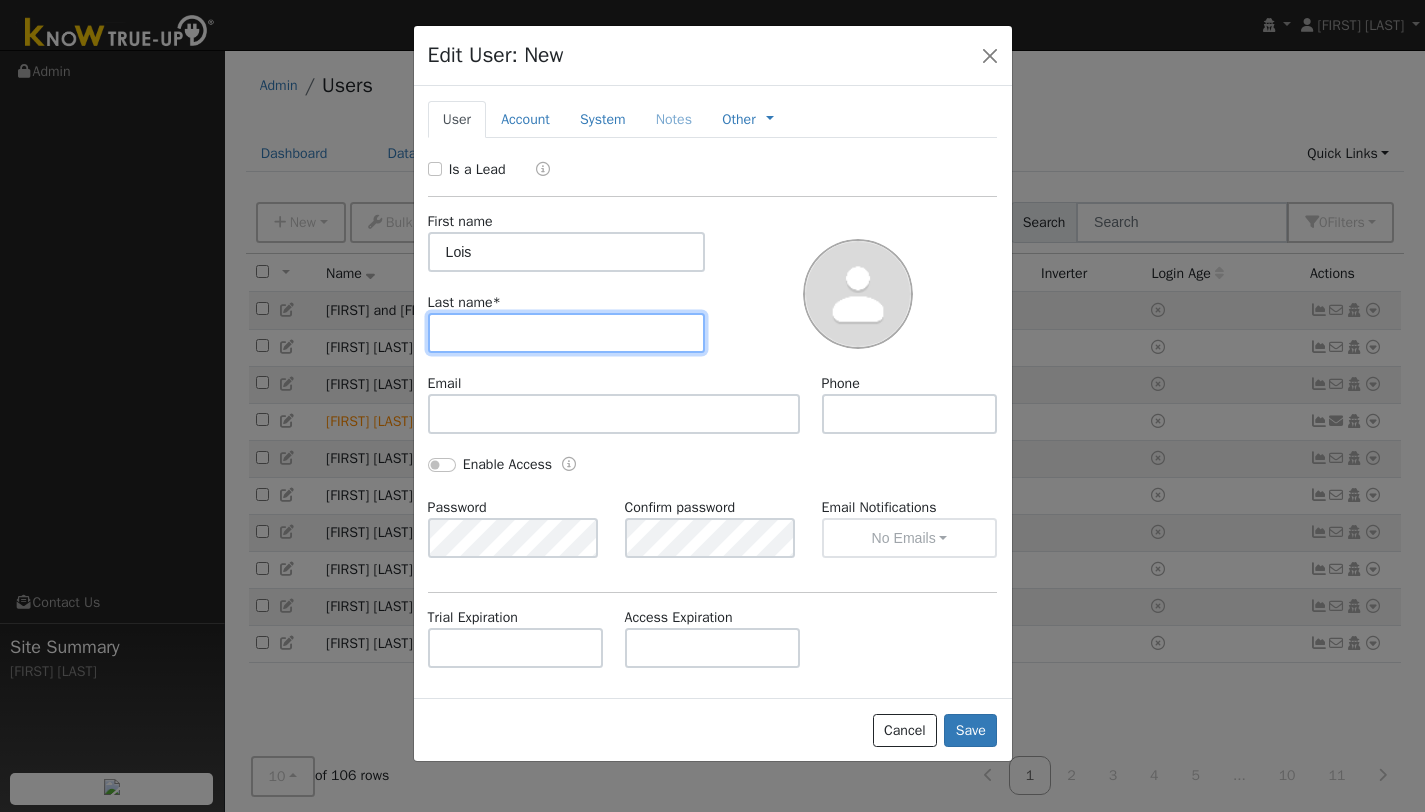 type on "N" 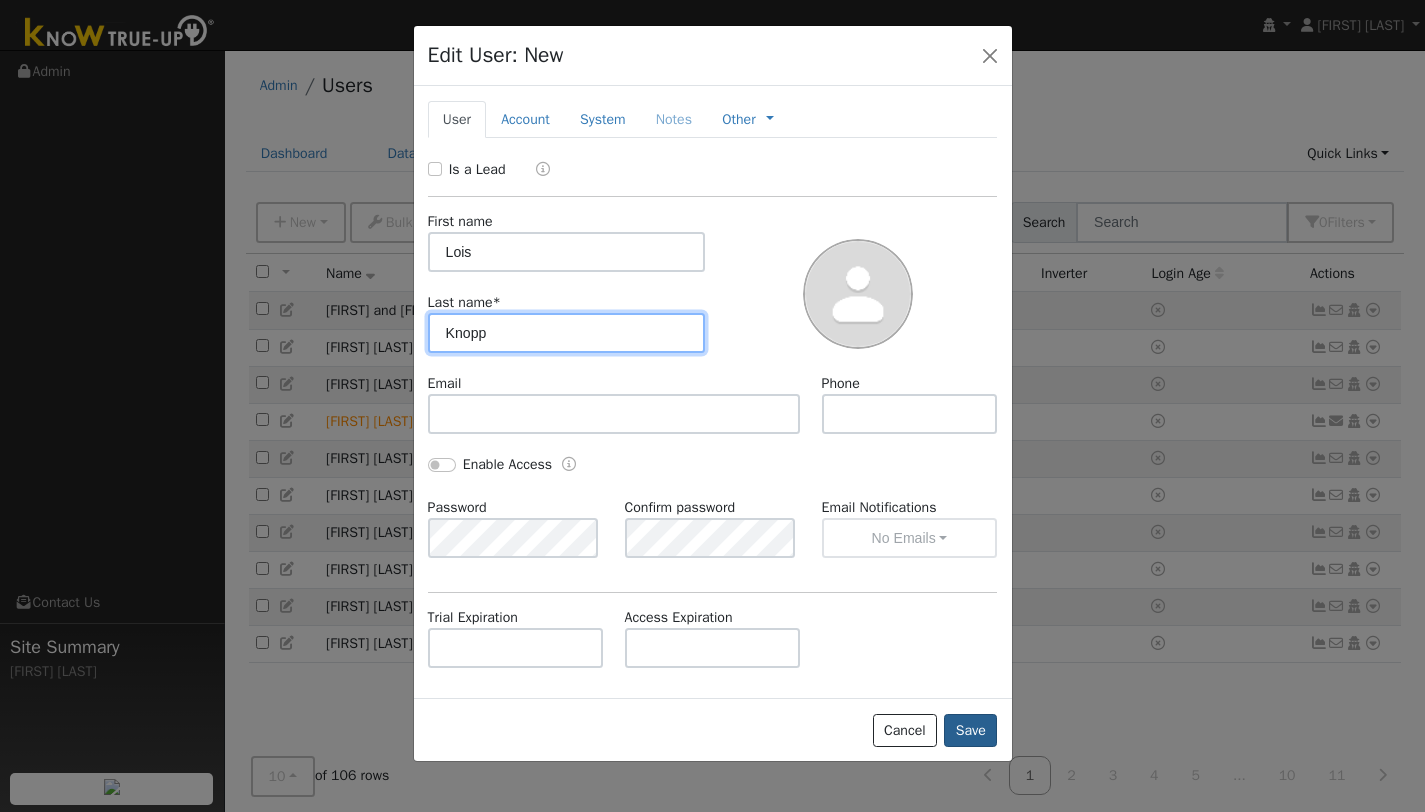 type on "Knopp" 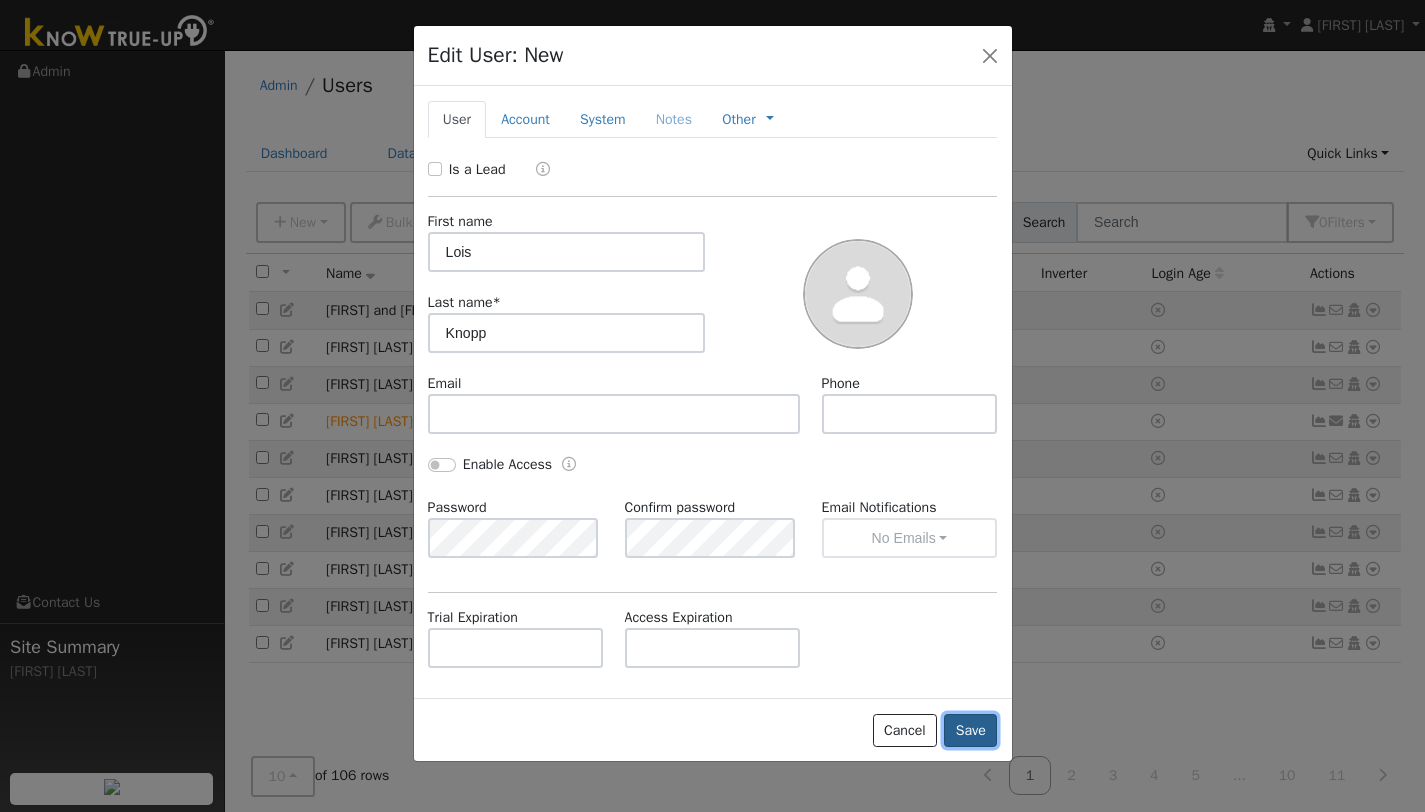 click on "Save" at bounding box center (970, 731) 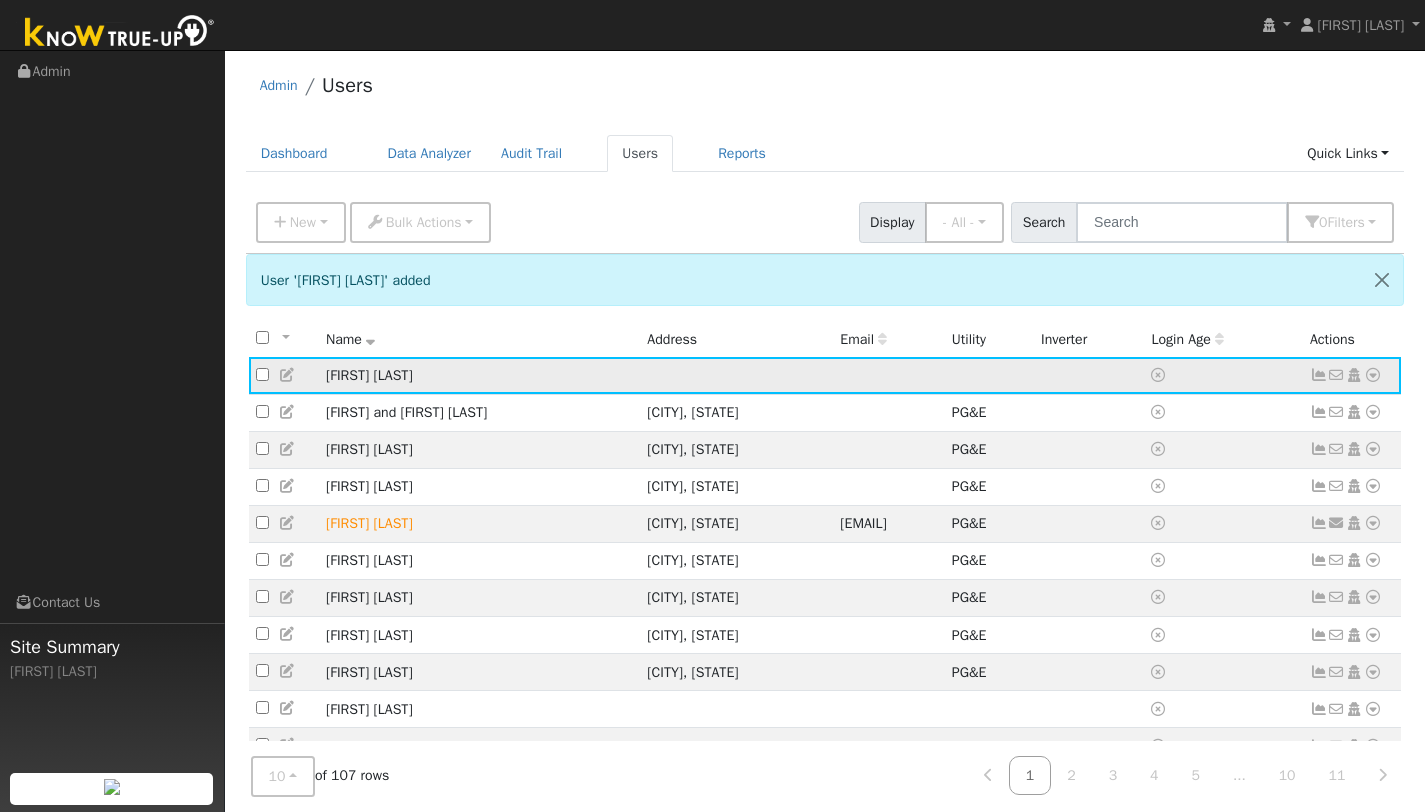 click at bounding box center [1373, 375] 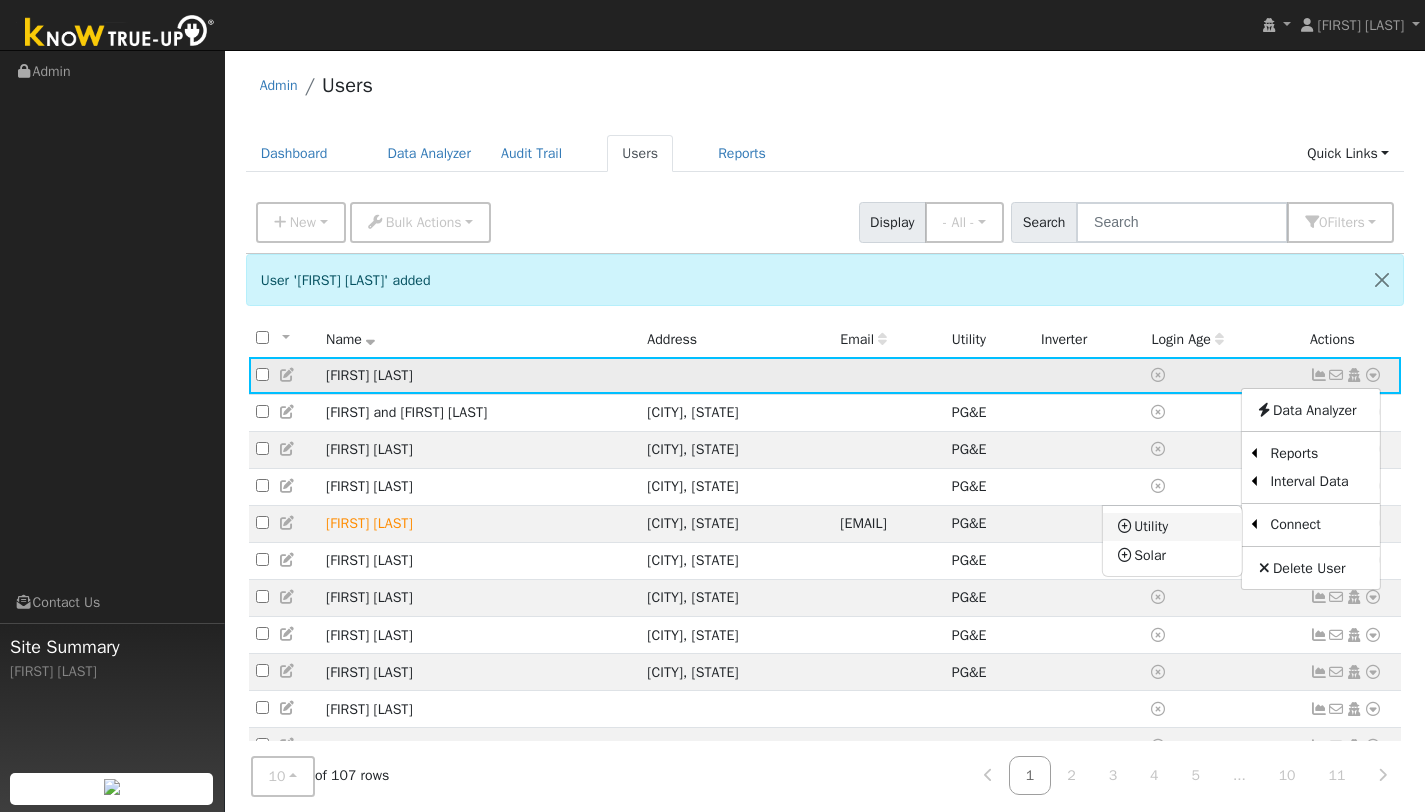 click on "Utility" at bounding box center (1172, 527) 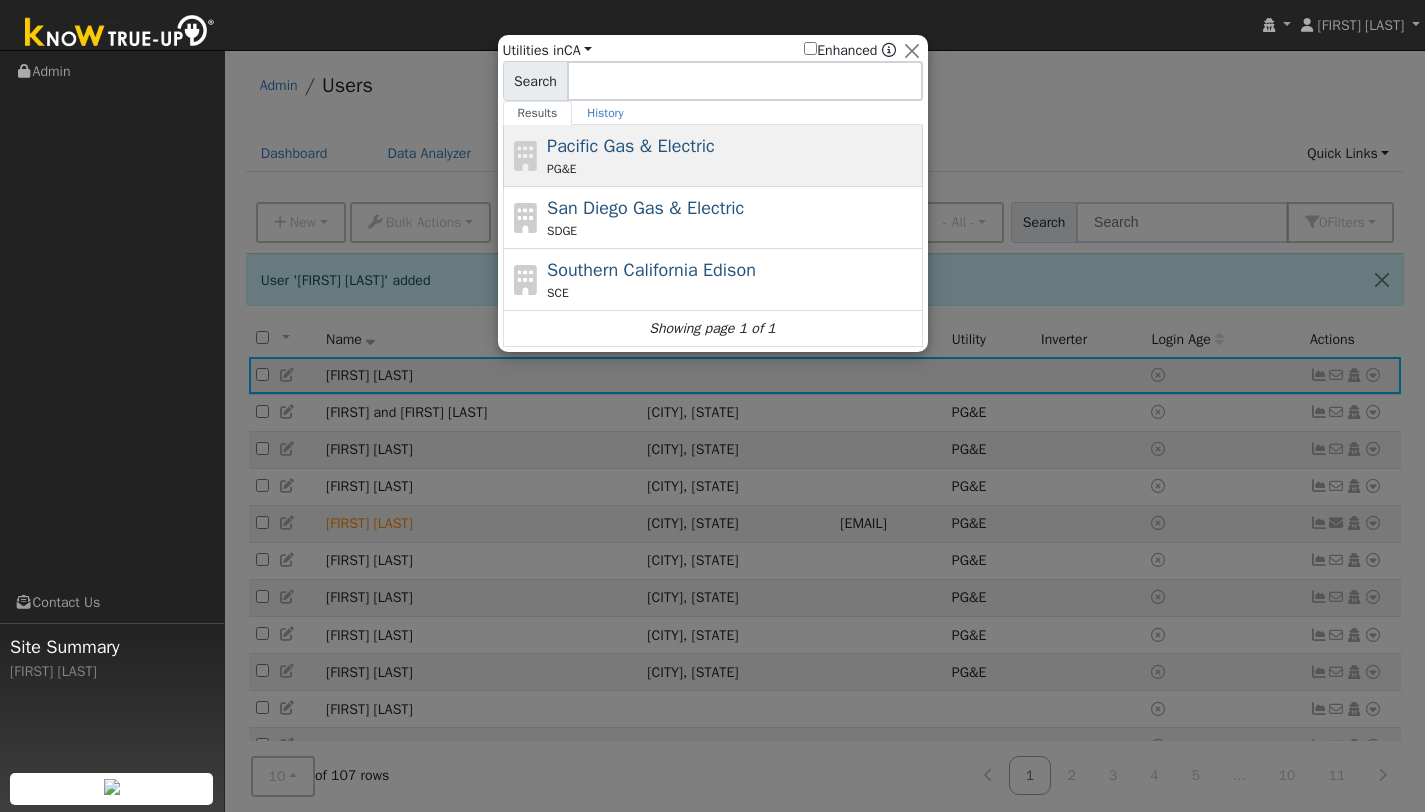 click on "Pacific Gas & Electric PG&E" 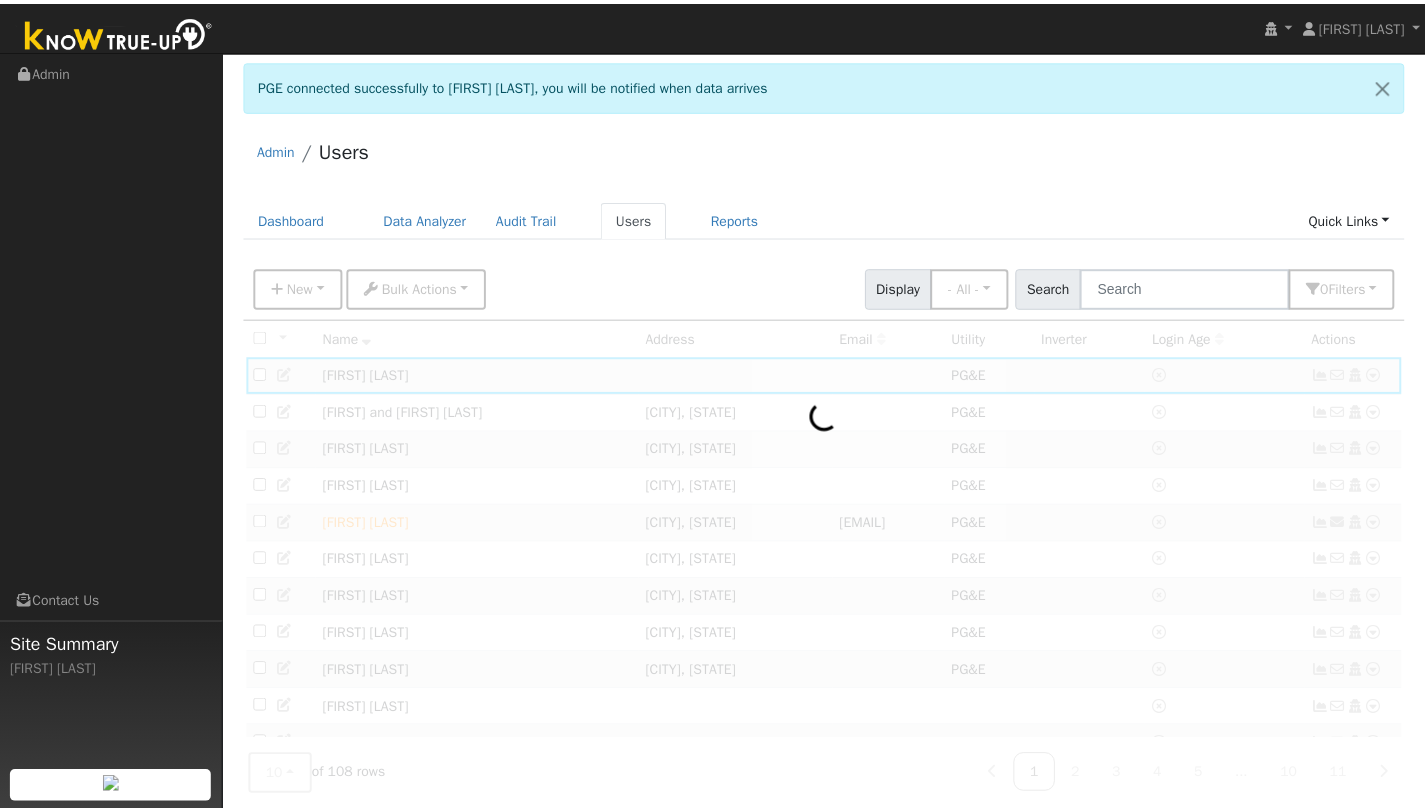 scroll, scrollTop: 0, scrollLeft: 0, axis: both 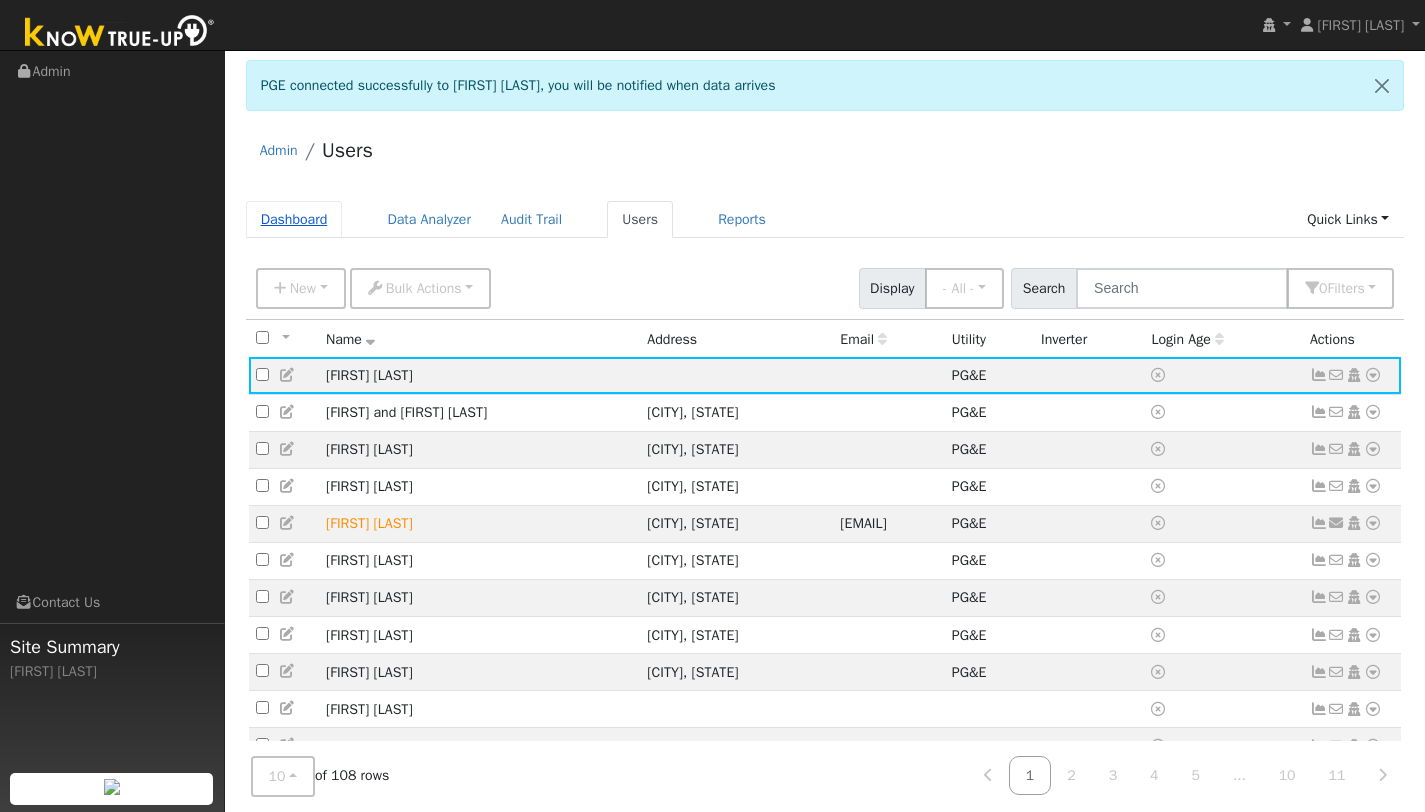 click on "Dashboard" at bounding box center [294, 219] 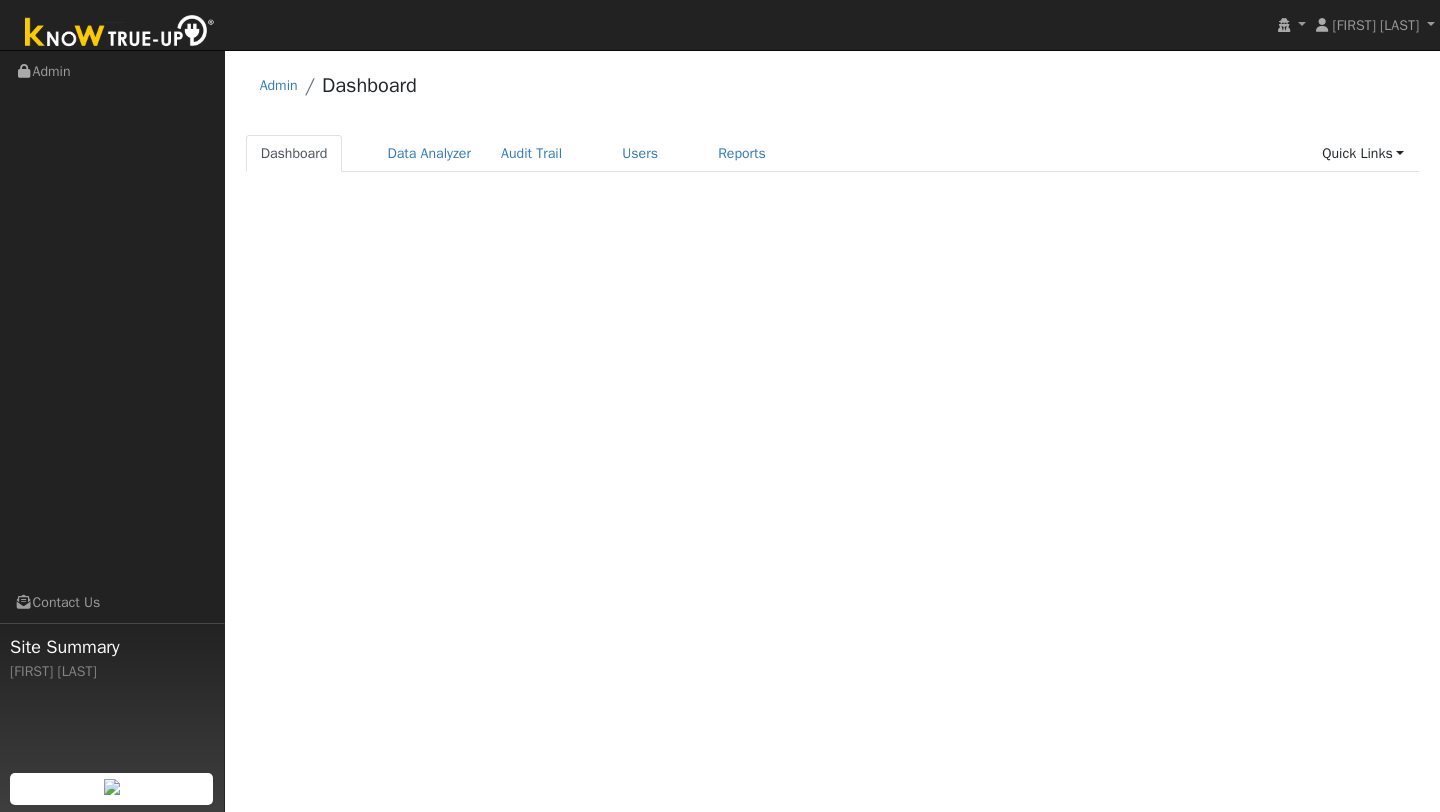 scroll, scrollTop: 0, scrollLeft: 0, axis: both 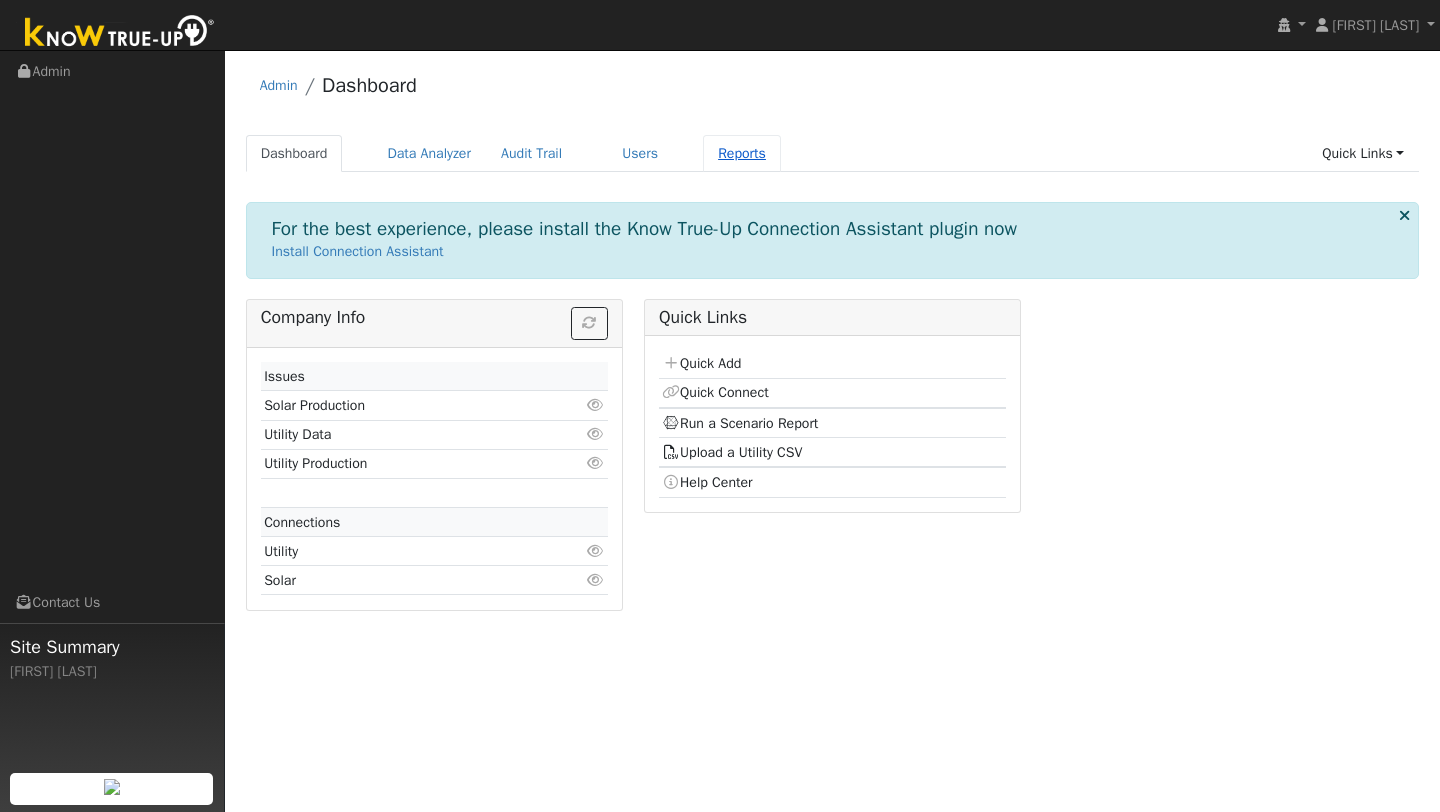 click on "Reports" at bounding box center (742, 153) 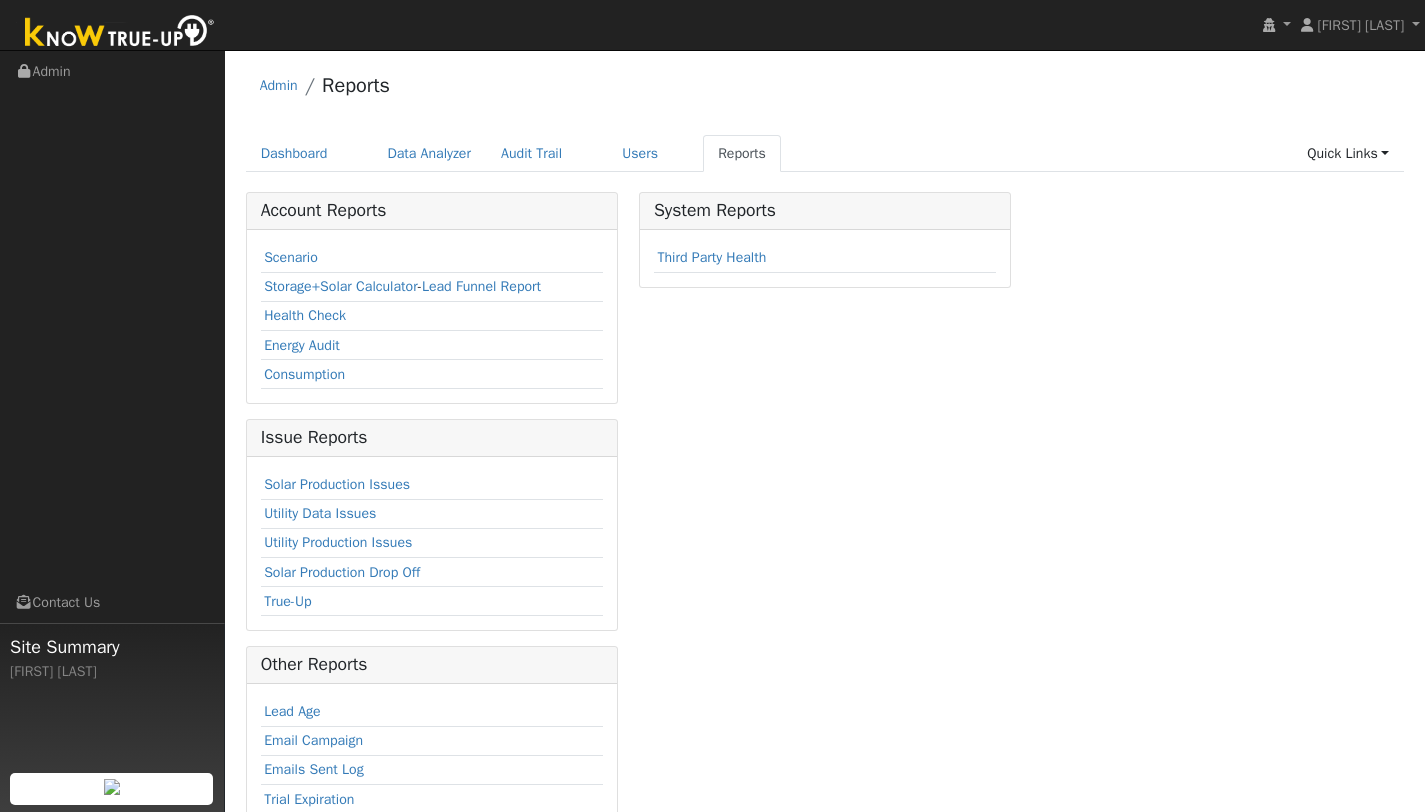 scroll, scrollTop: 0, scrollLeft: 0, axis: both 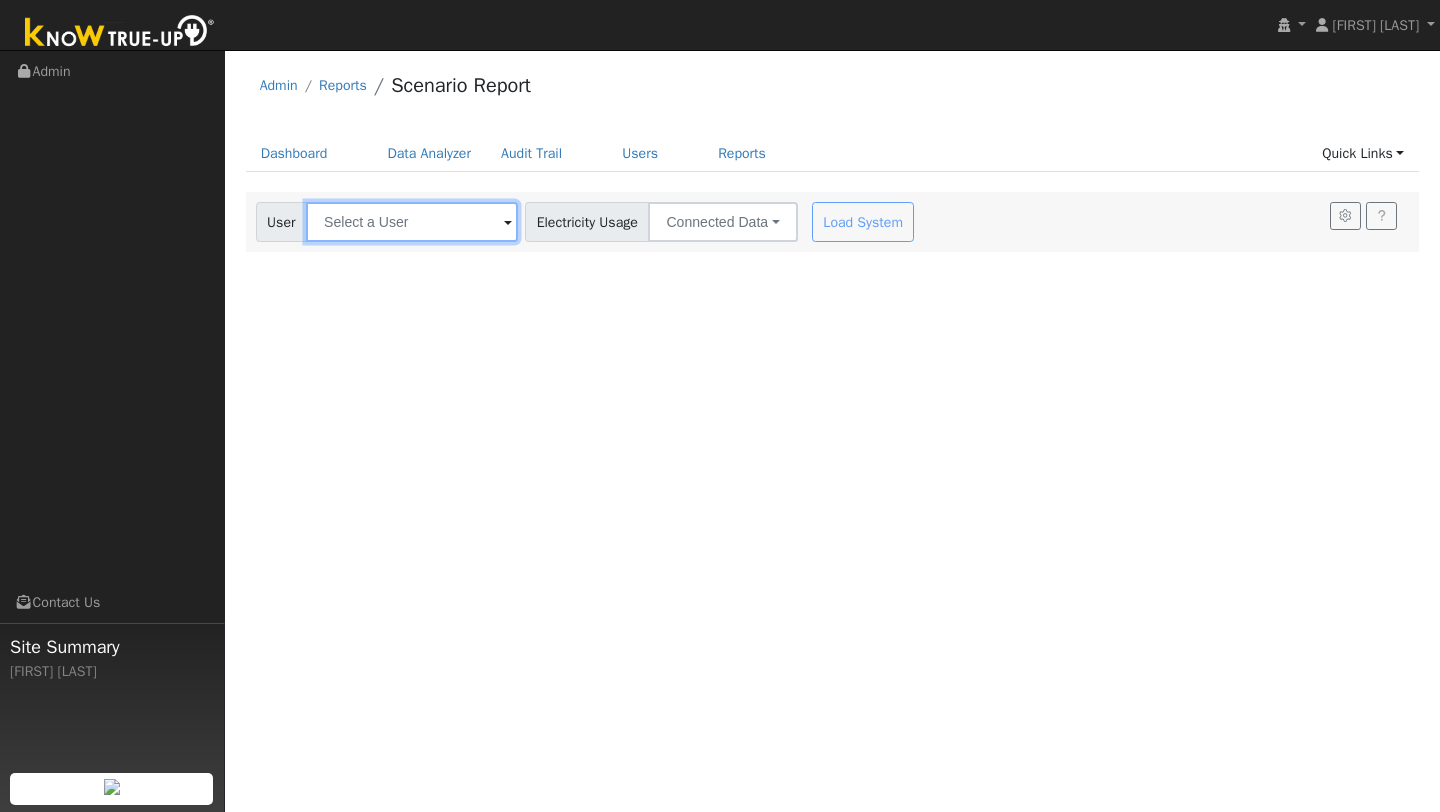 click at bounding box center (412, 222) 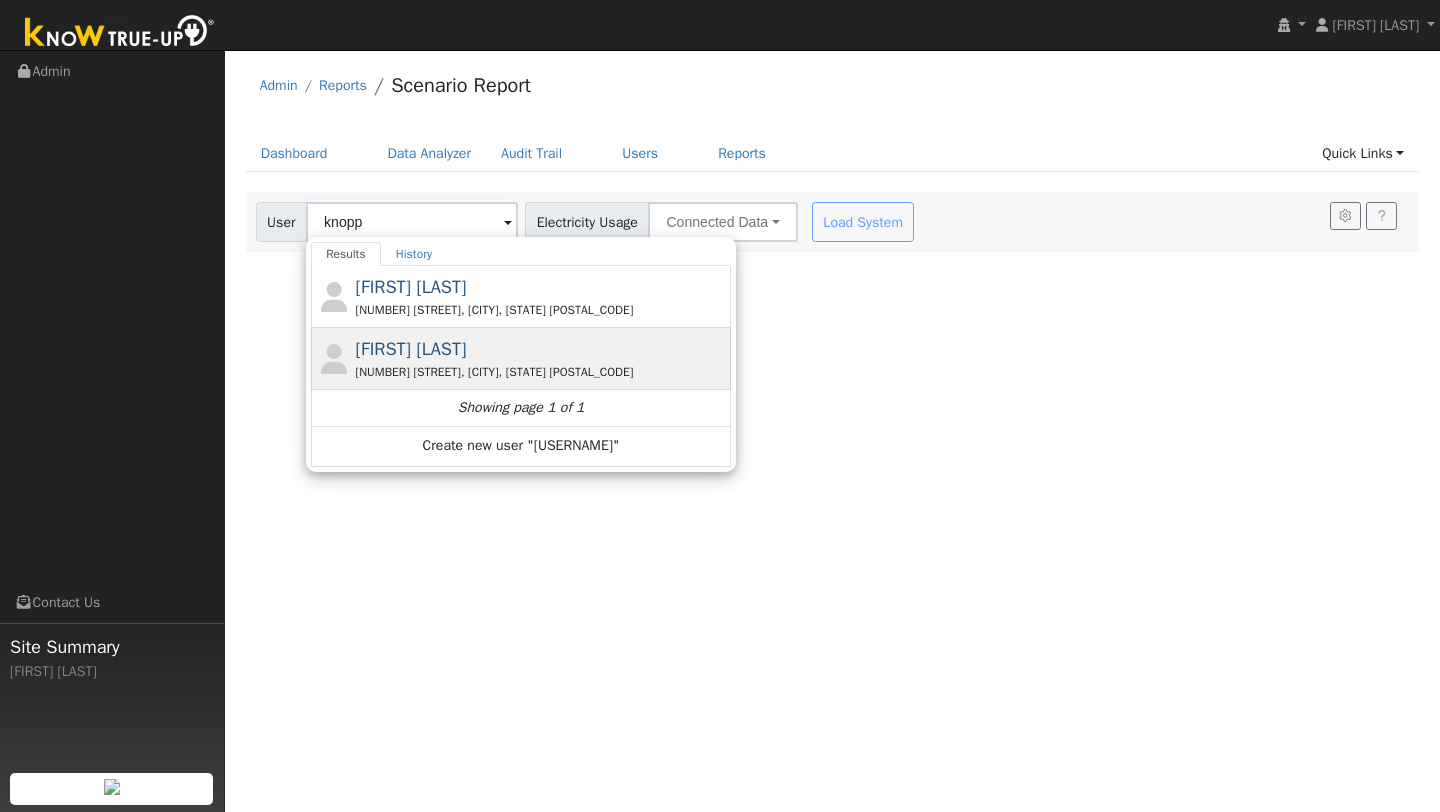 click on "Lois Knopp 23 Esperson Ct, Rio Vista, CA 94571" at bounding box center [541, 358] 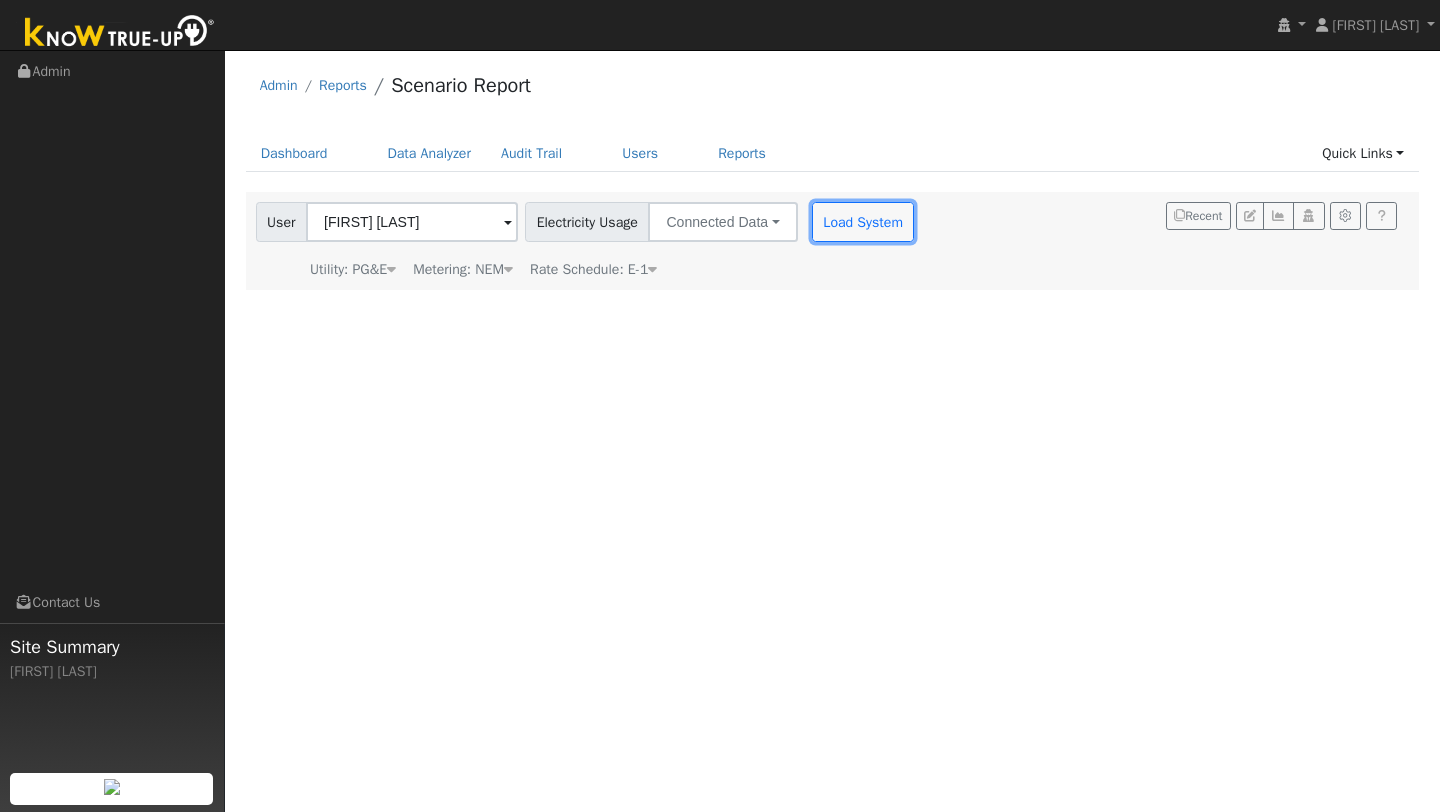 click on "Load System" at bounding box center [863, 222] 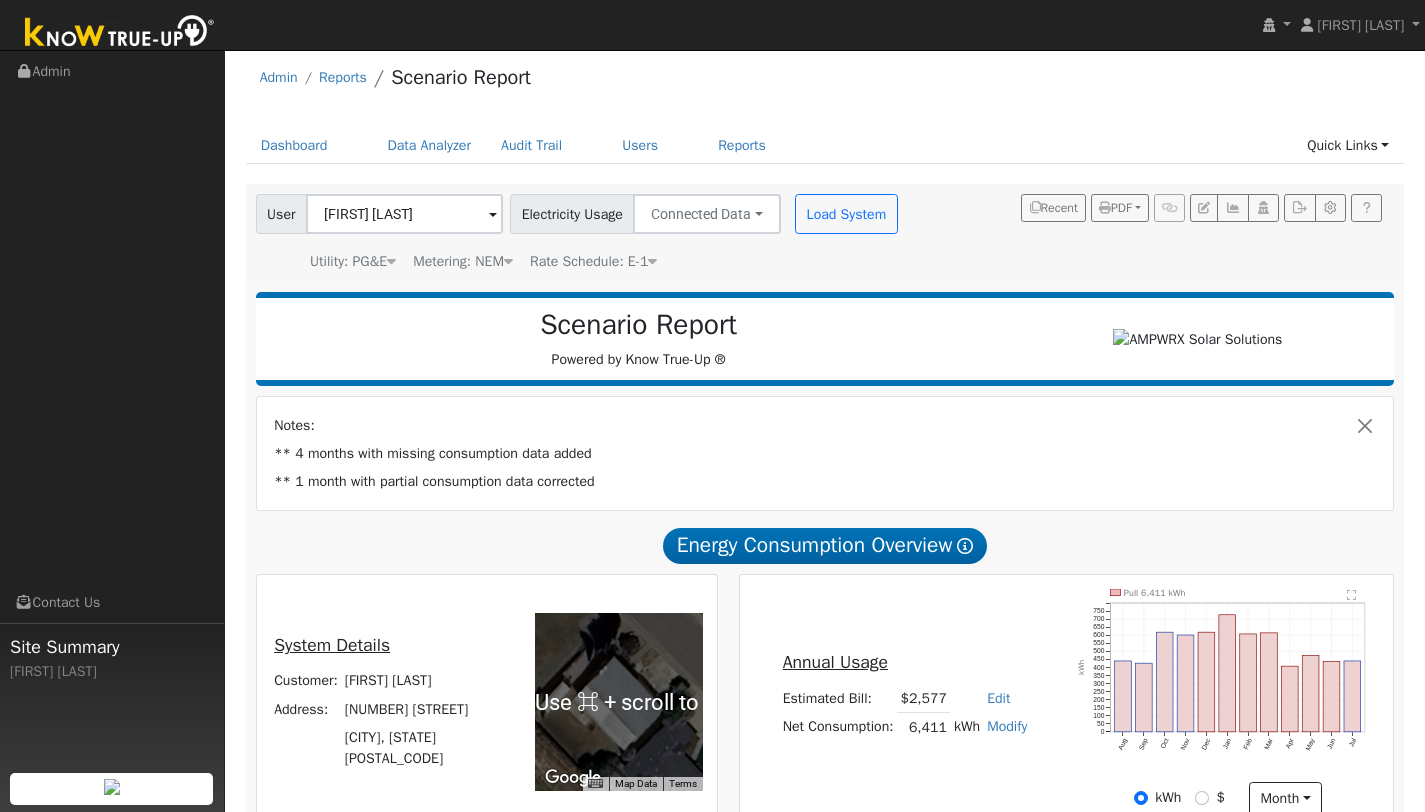 scroll, scrollTop: 0, scrollLeft: 0, axis: both 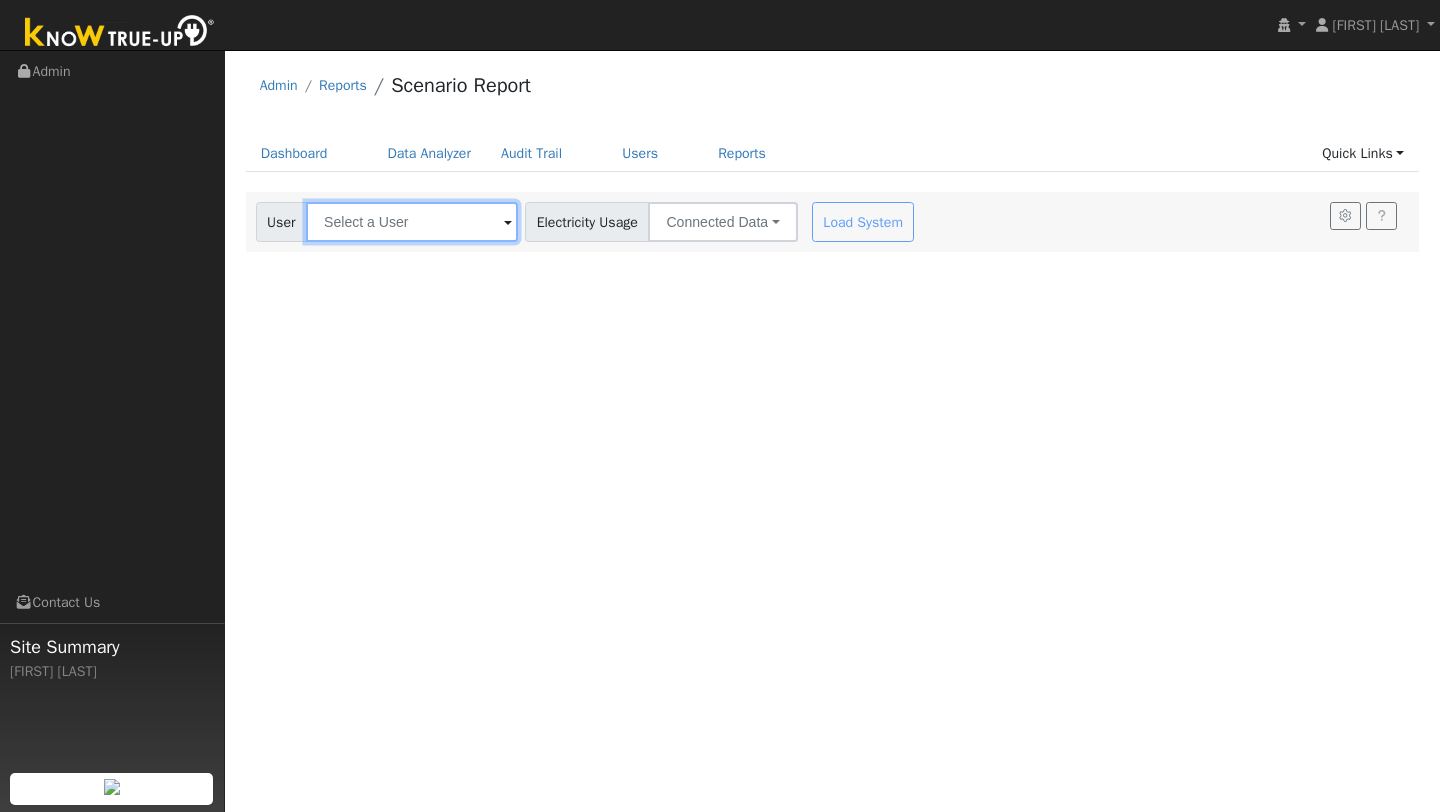 click at bounding box center (412, 222) 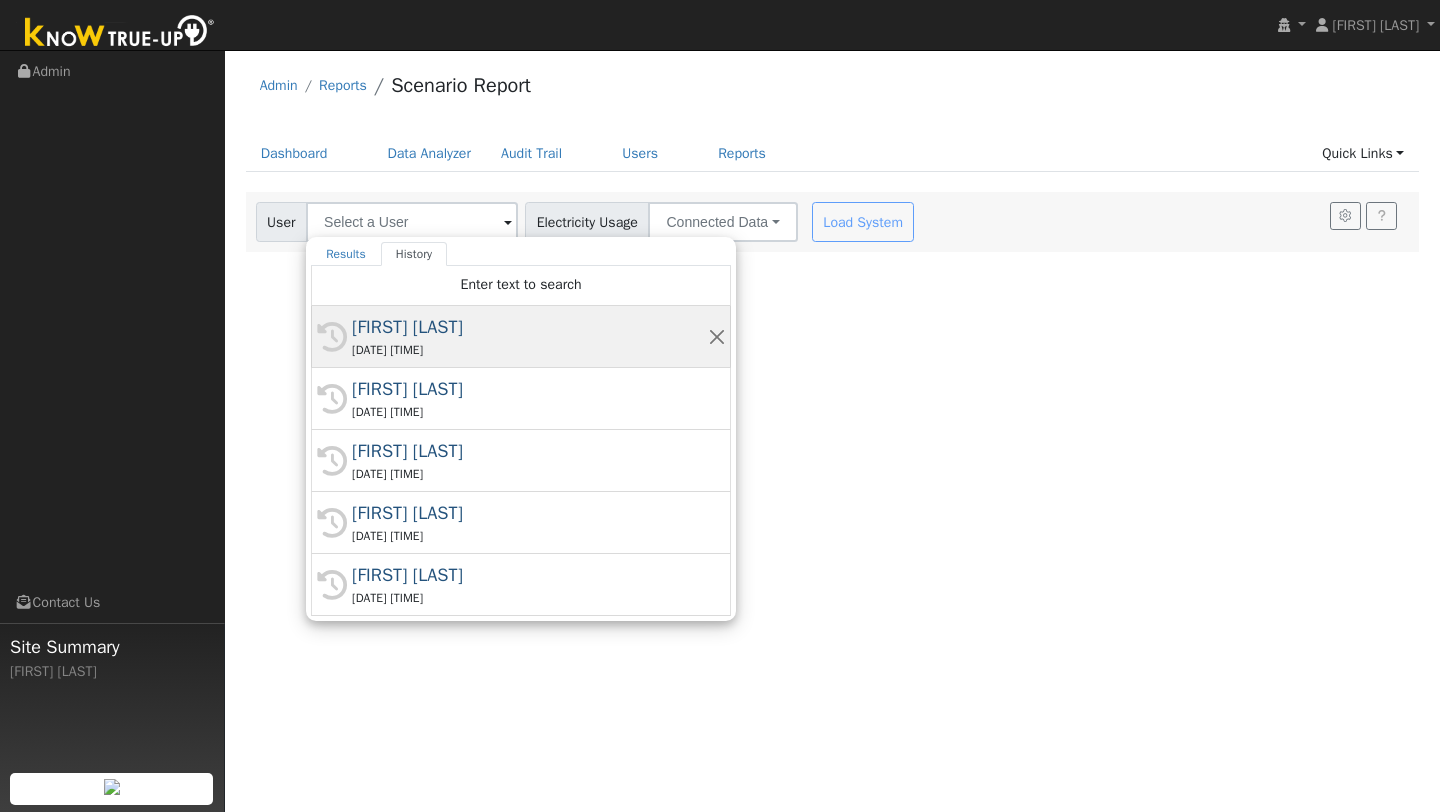 click on "[DATE] [TIME]" at bounding box center [530, 350] 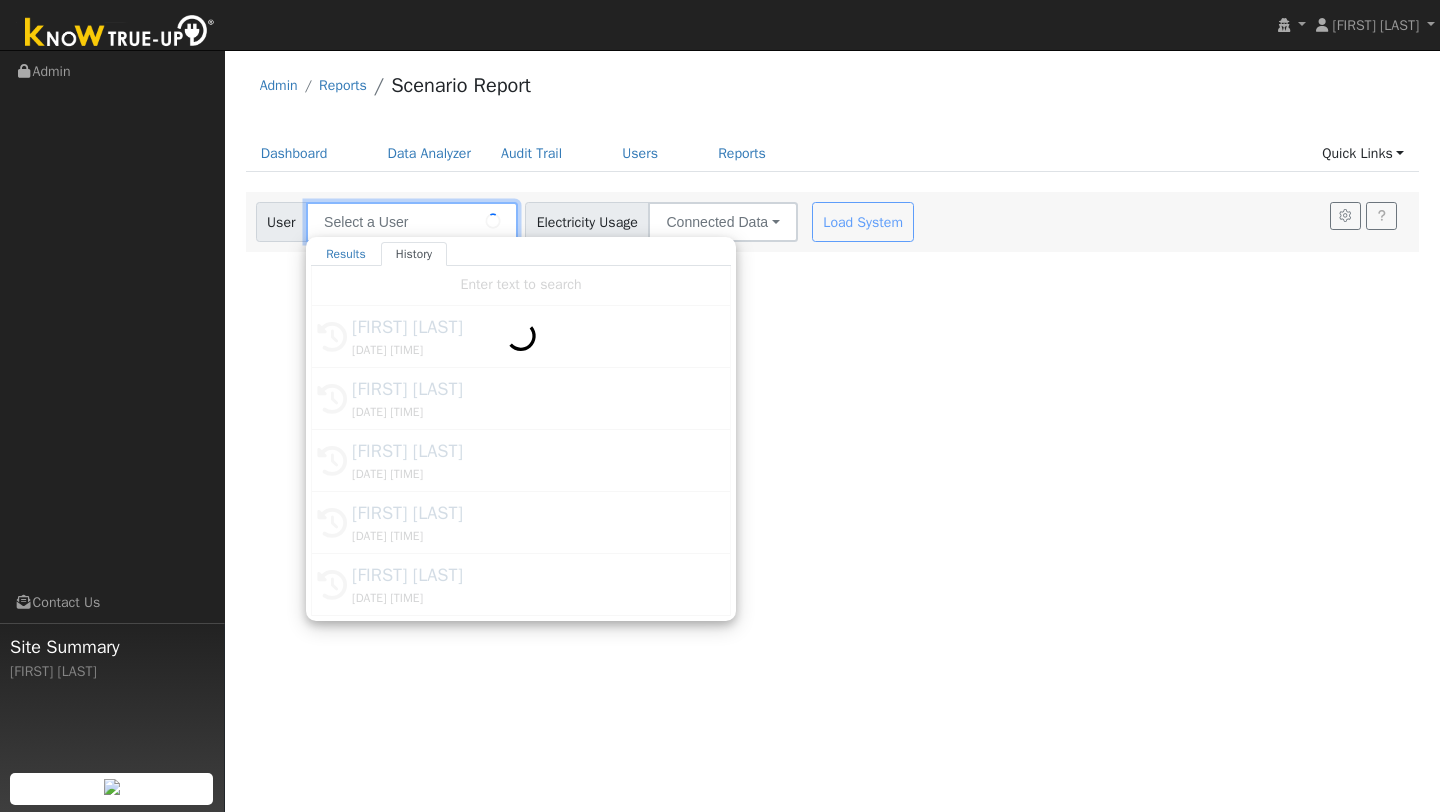 type on "[FIRST] [LAST]" 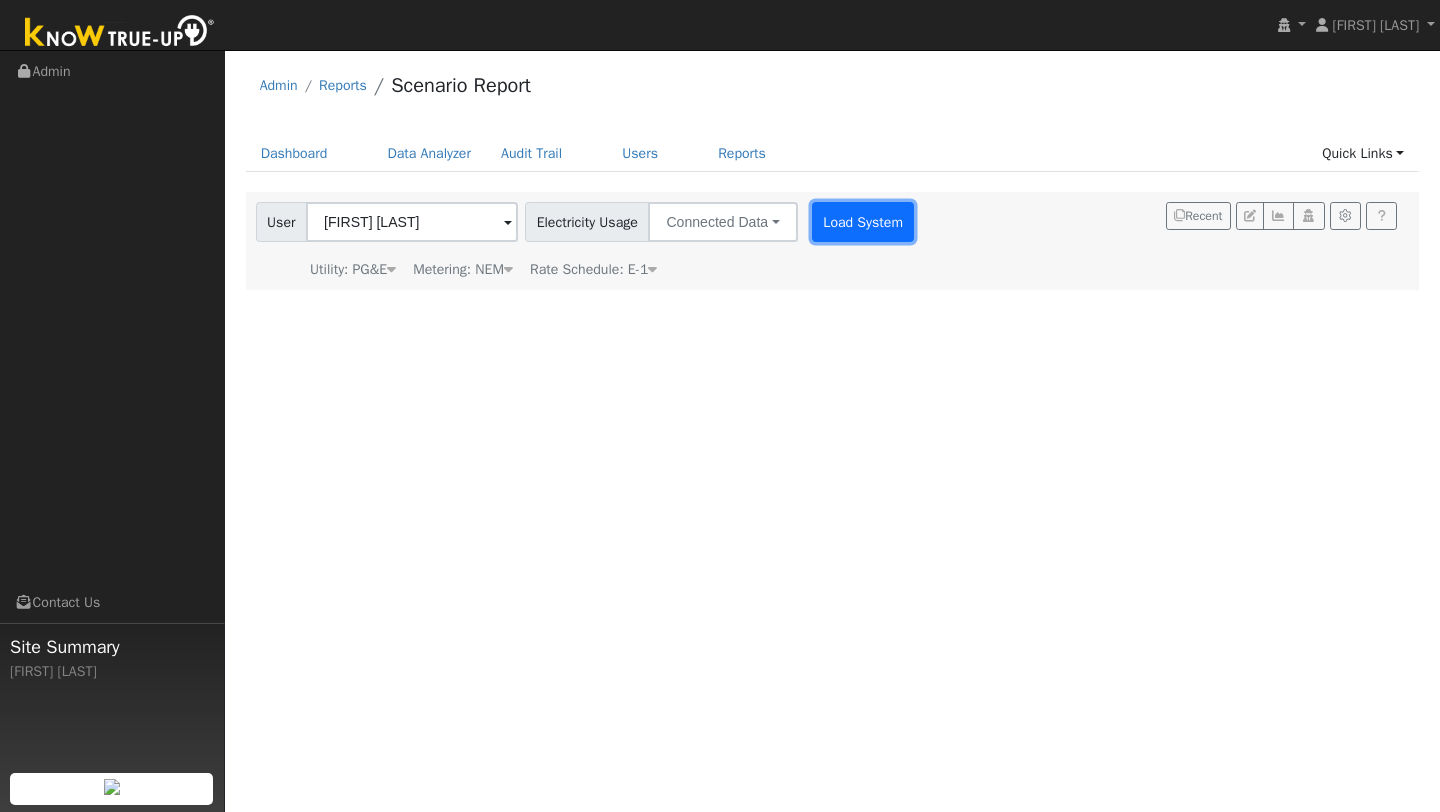 click on "Load System" at bounding box center [863, 222] 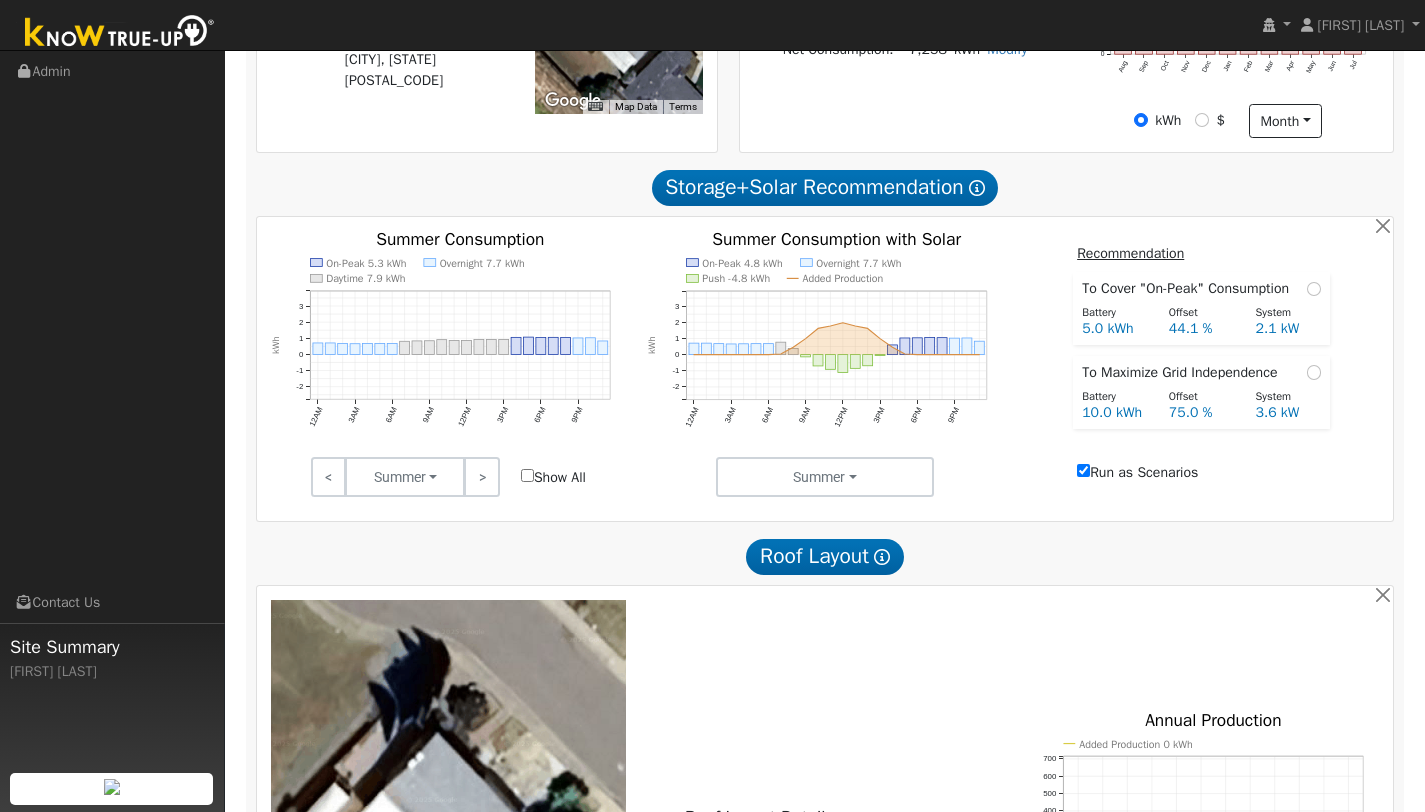 scroll, scrollTop: 1111, scrollLeft: 0, axis: vertical 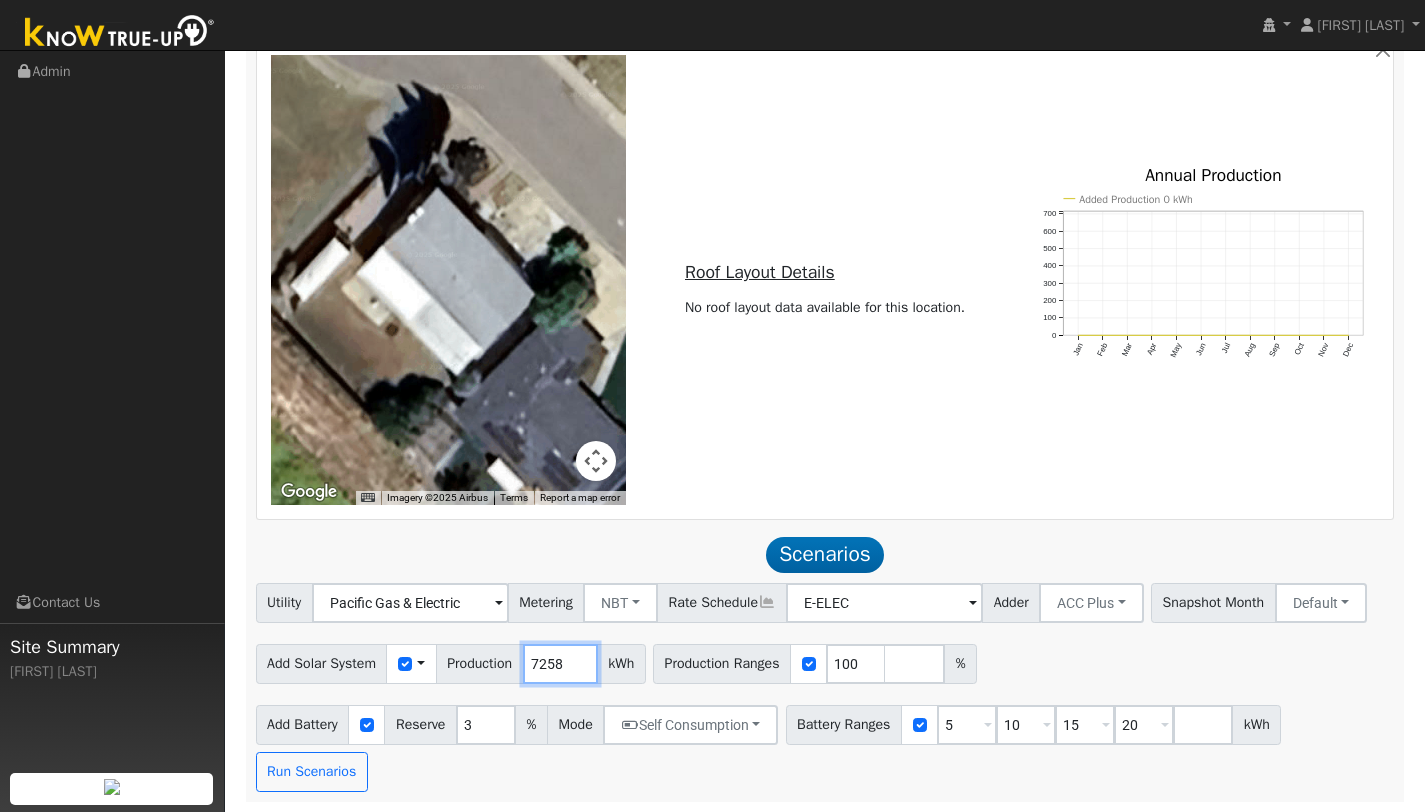 click on "7258" at bounding box center (560, 664) 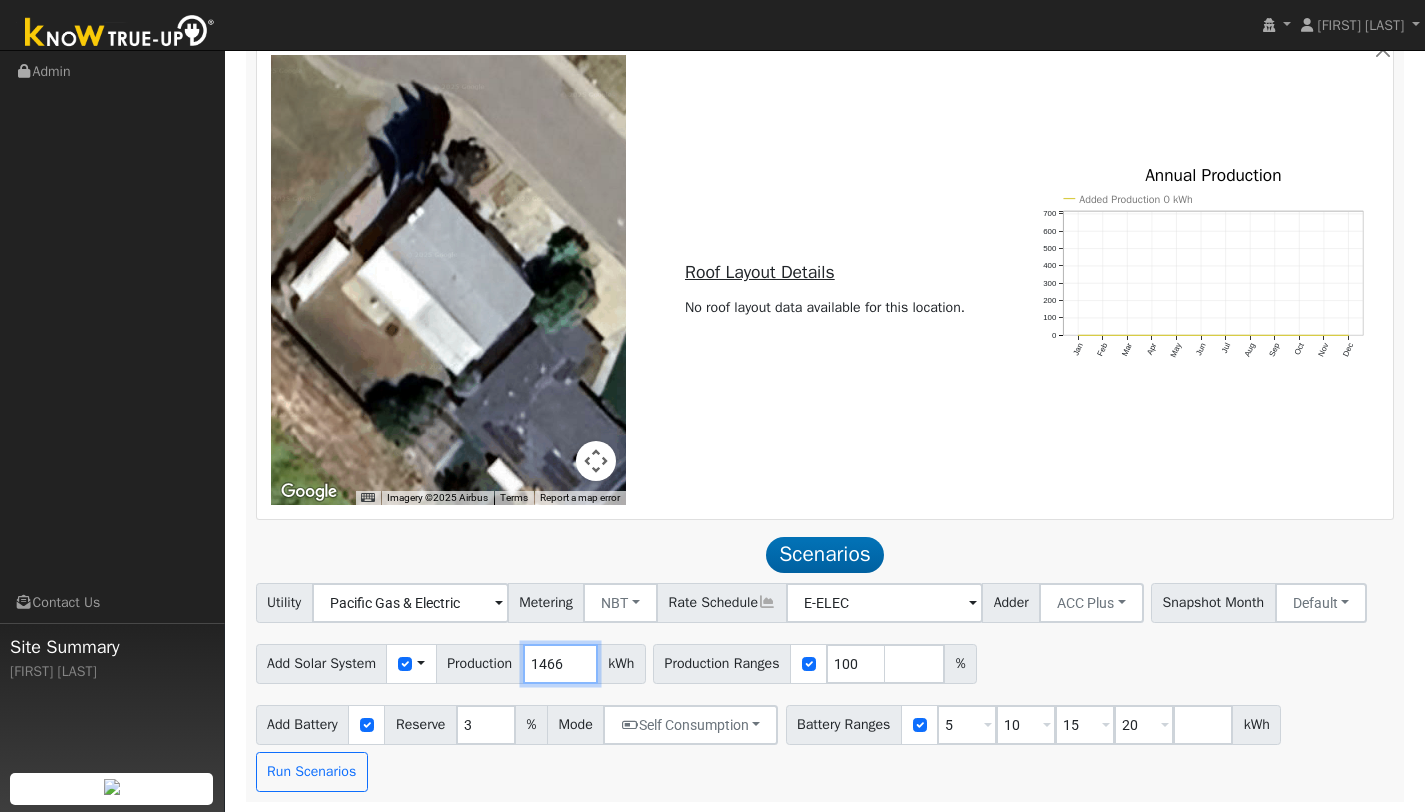 type on "1466" 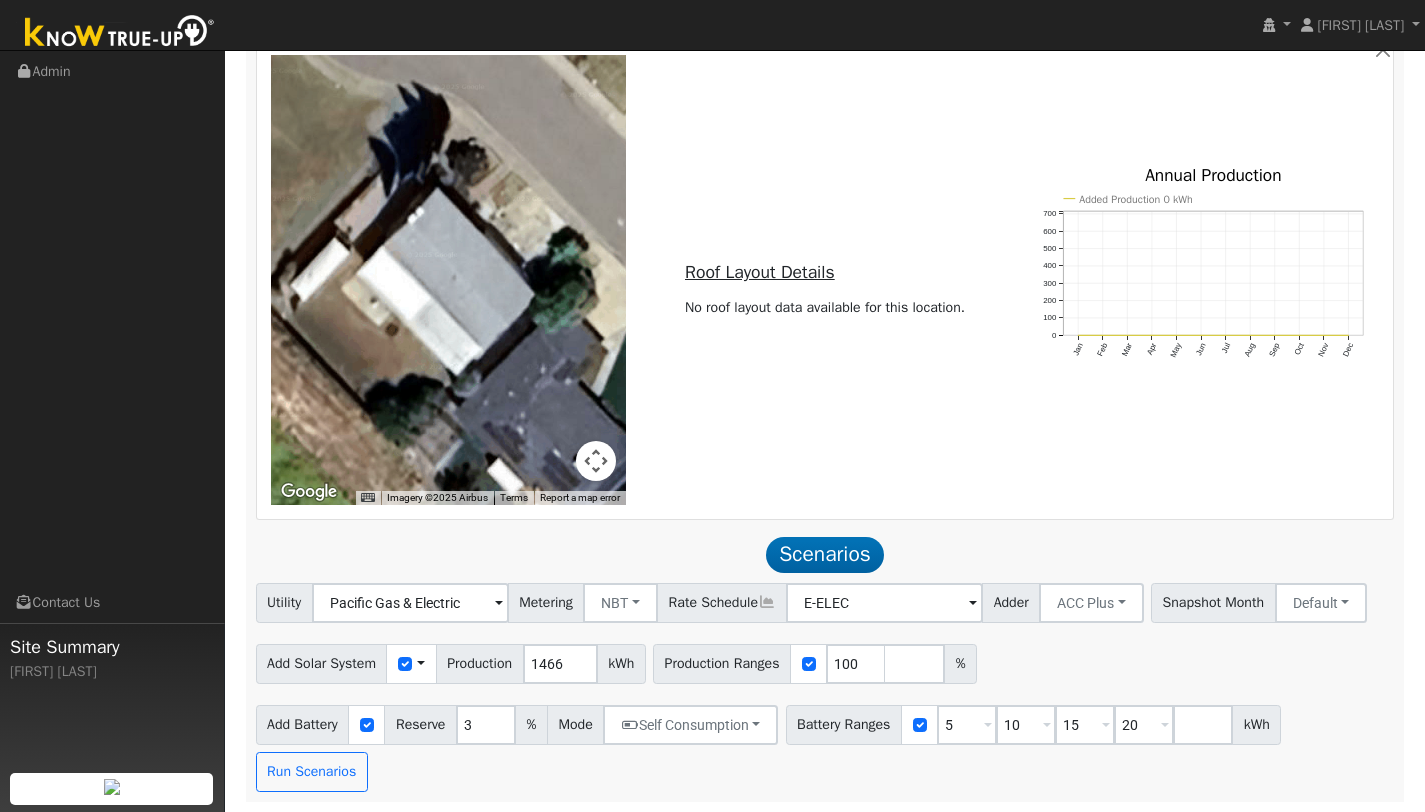 click on "Add Solar System Use CSV Data Production 1466 kWh Production Ranges 100 %" at bounding box center [825, 660] 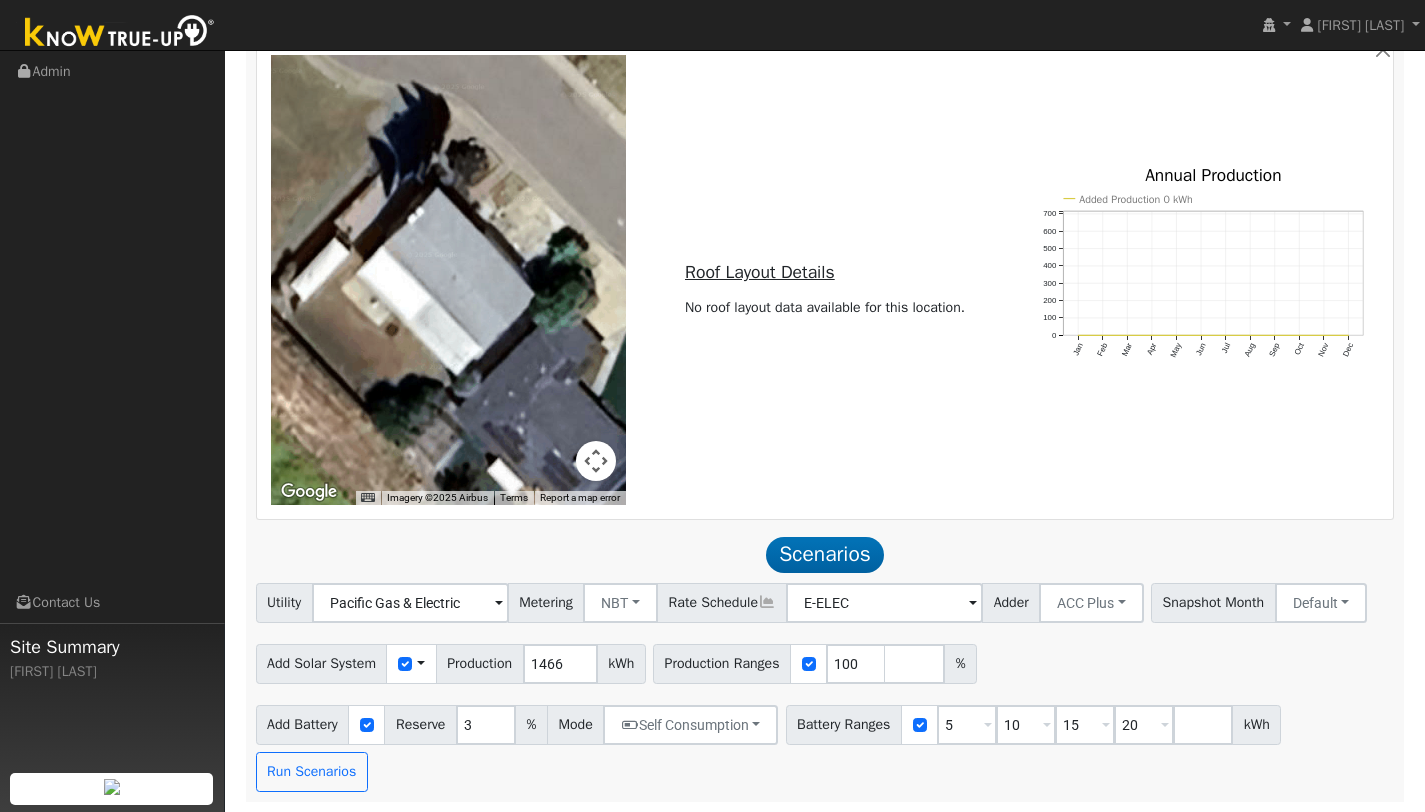 click on "Scenarios" at bounding box center (825, 555) 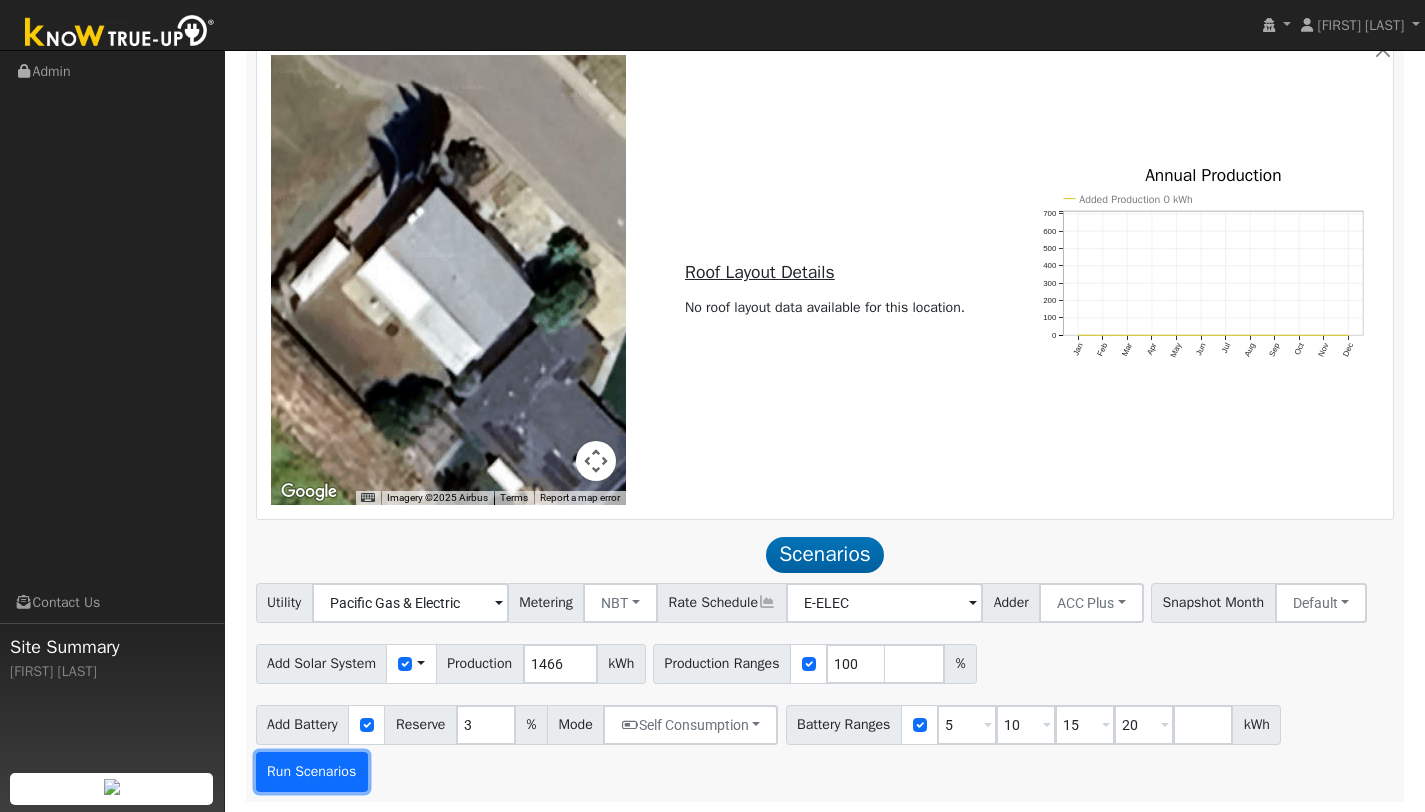 click on "Run Scenarios" at bounding box center [312, 772] 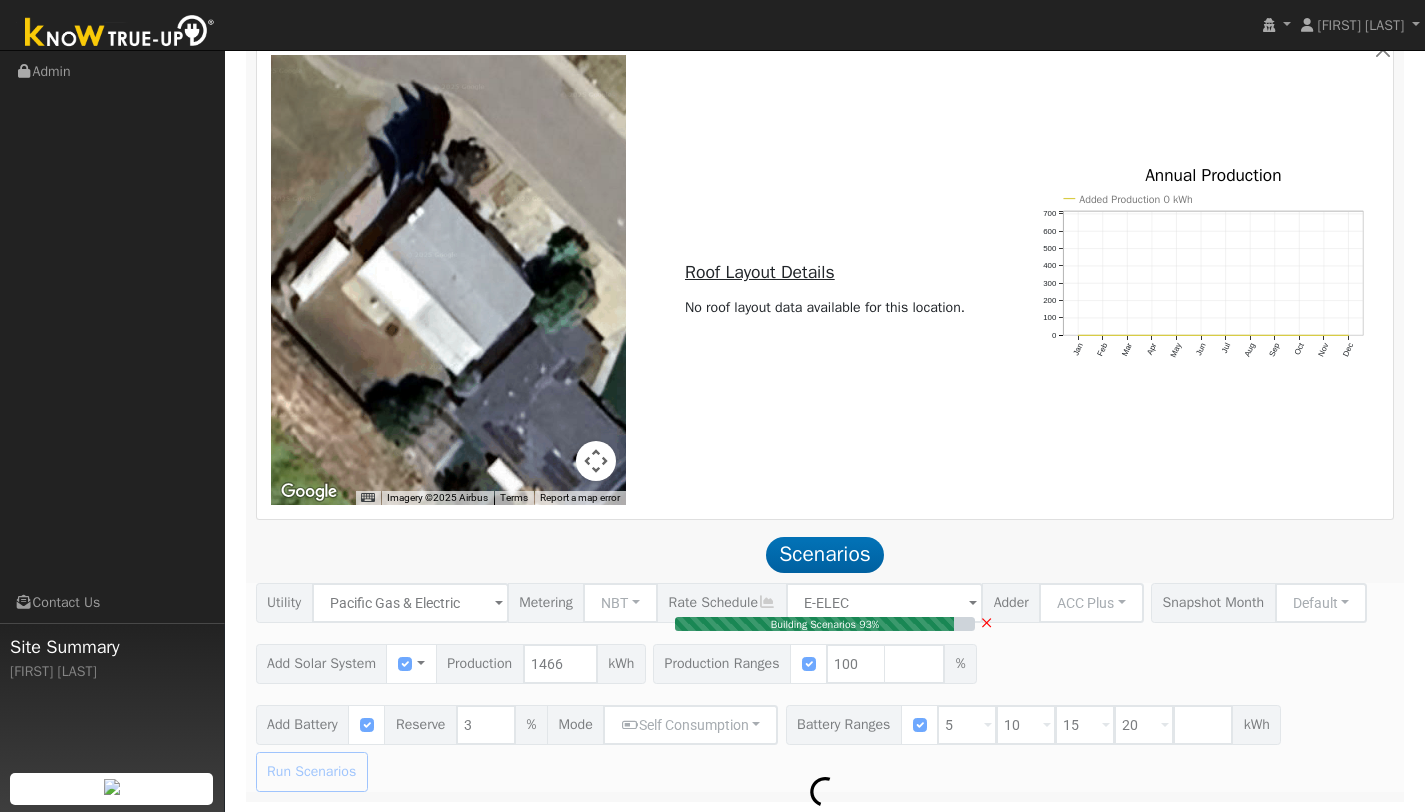 type on "2.1" 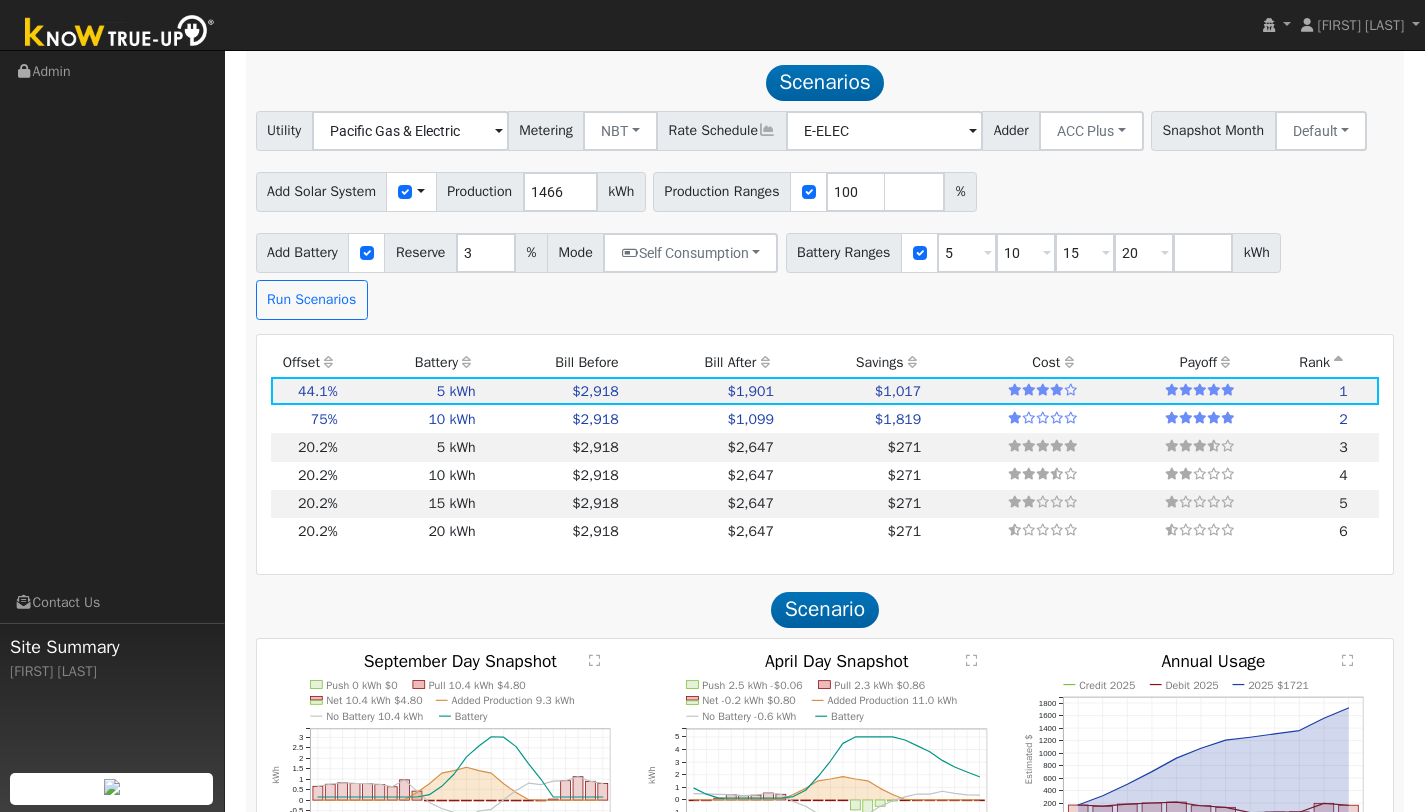 scroll, scrollTop: 1586, scrollLeft: 0, axis: vertical 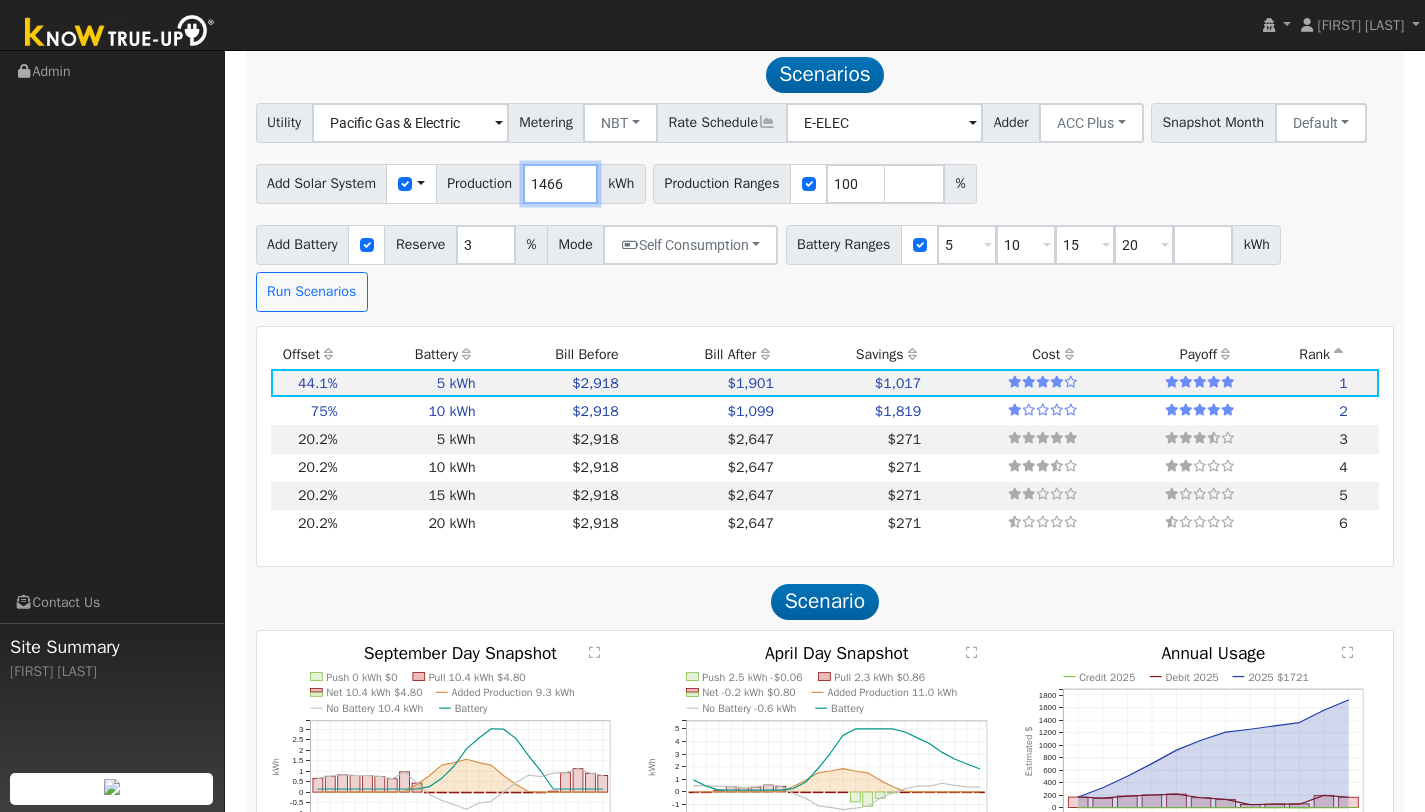 drag, startPoint x: 575, startPoint y: 188, endPoint x: 517, endPoint y: 182, distance: 58.30952 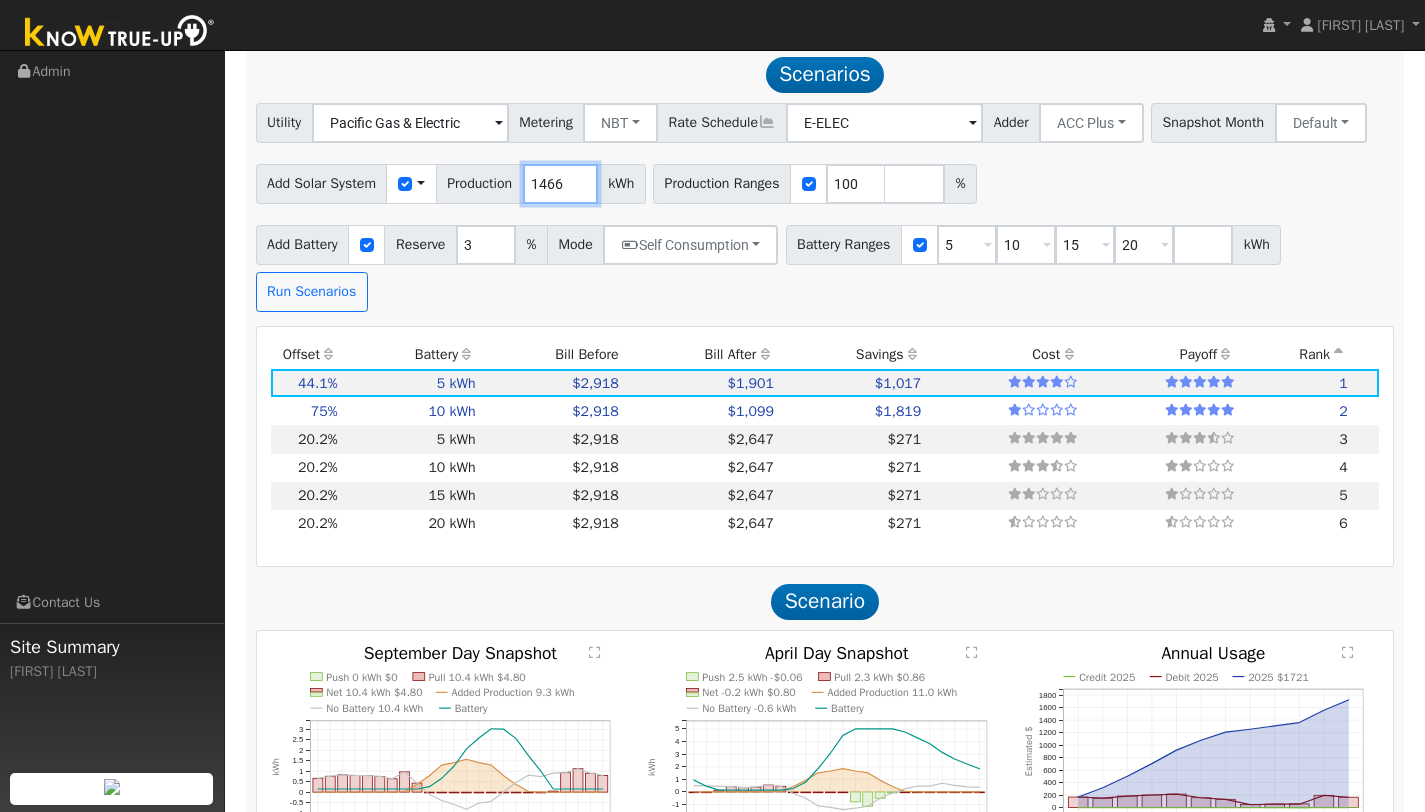click on "Add Solar System Use CSV Data Production 1466 kWh" at bounding box center [451, 184] 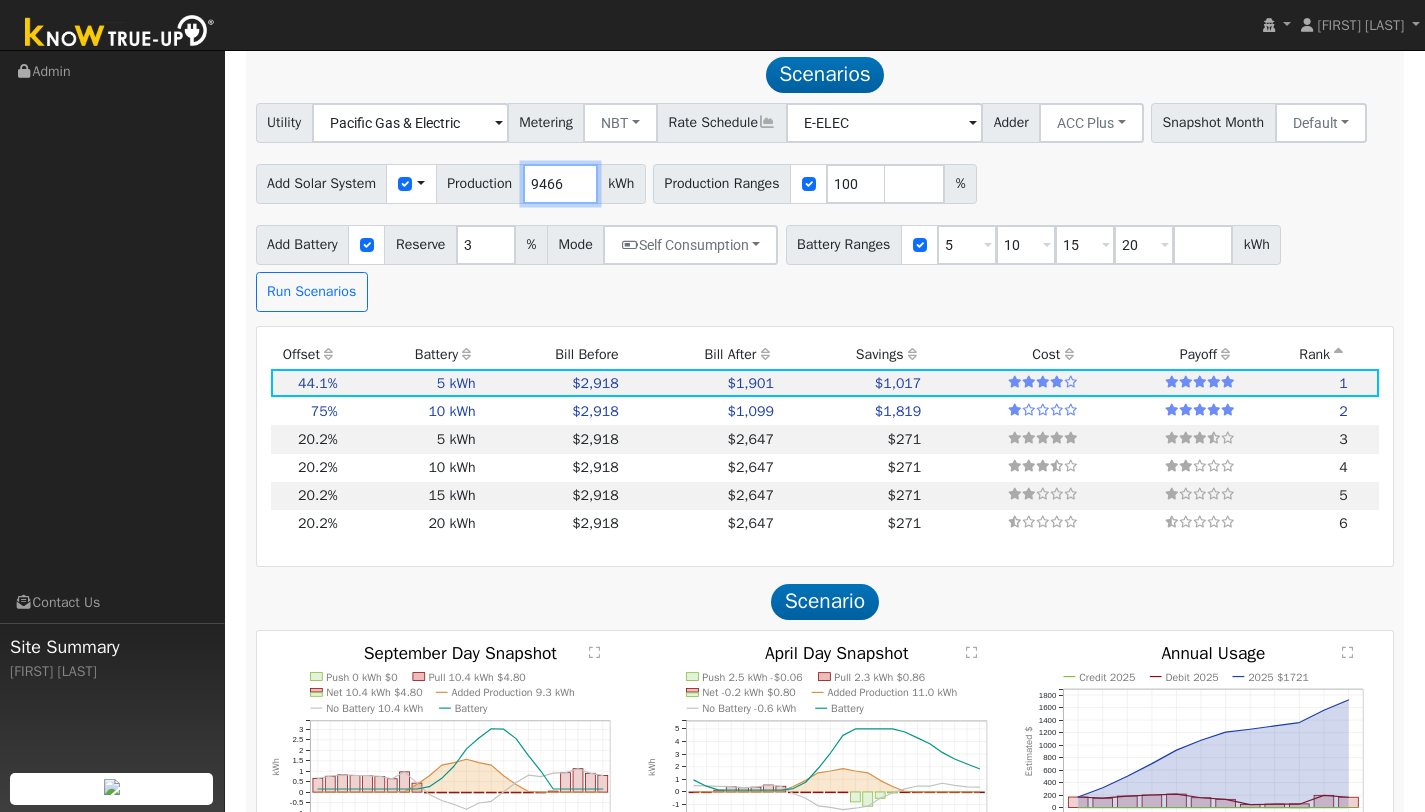 type on "9466" 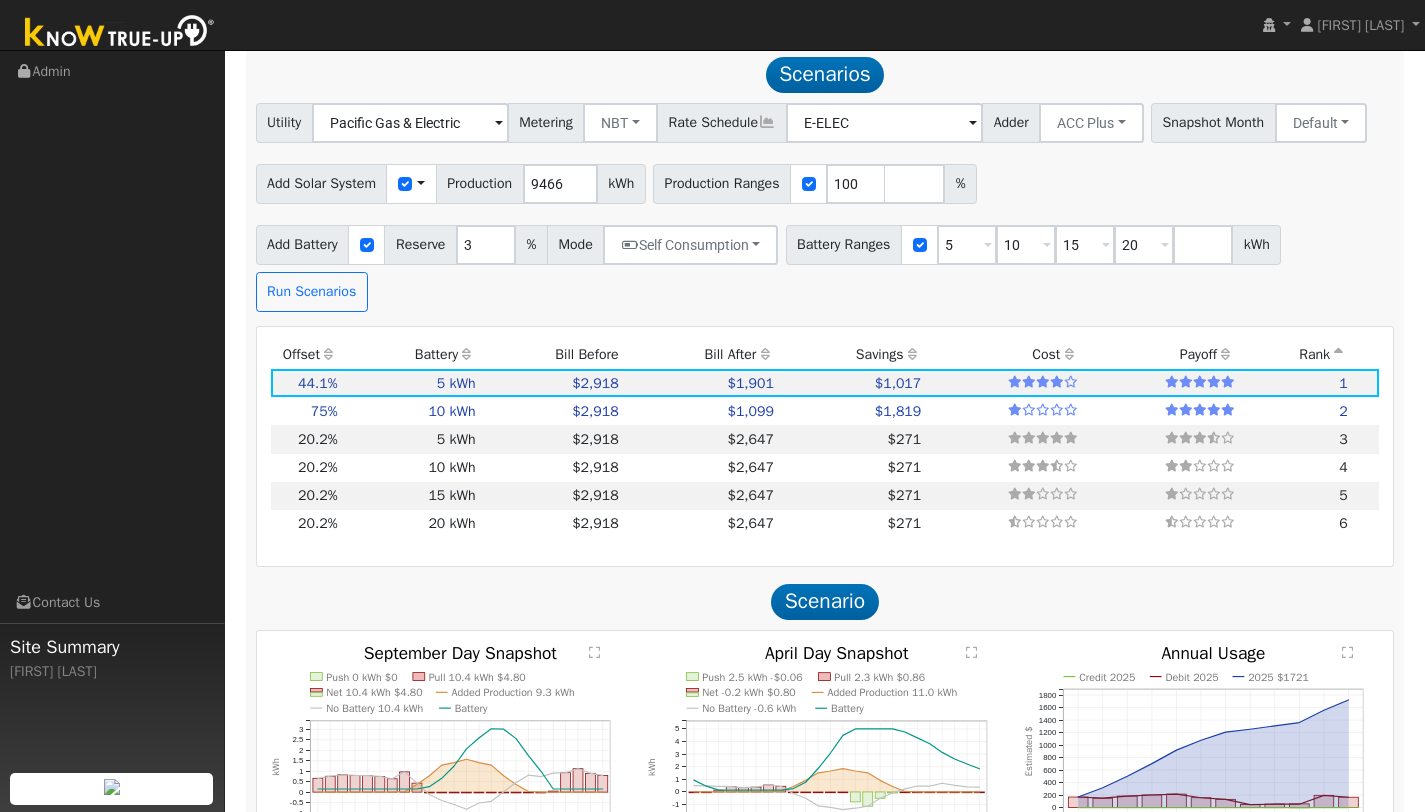 click on "Scenarios" at bounding box center (825, 75) 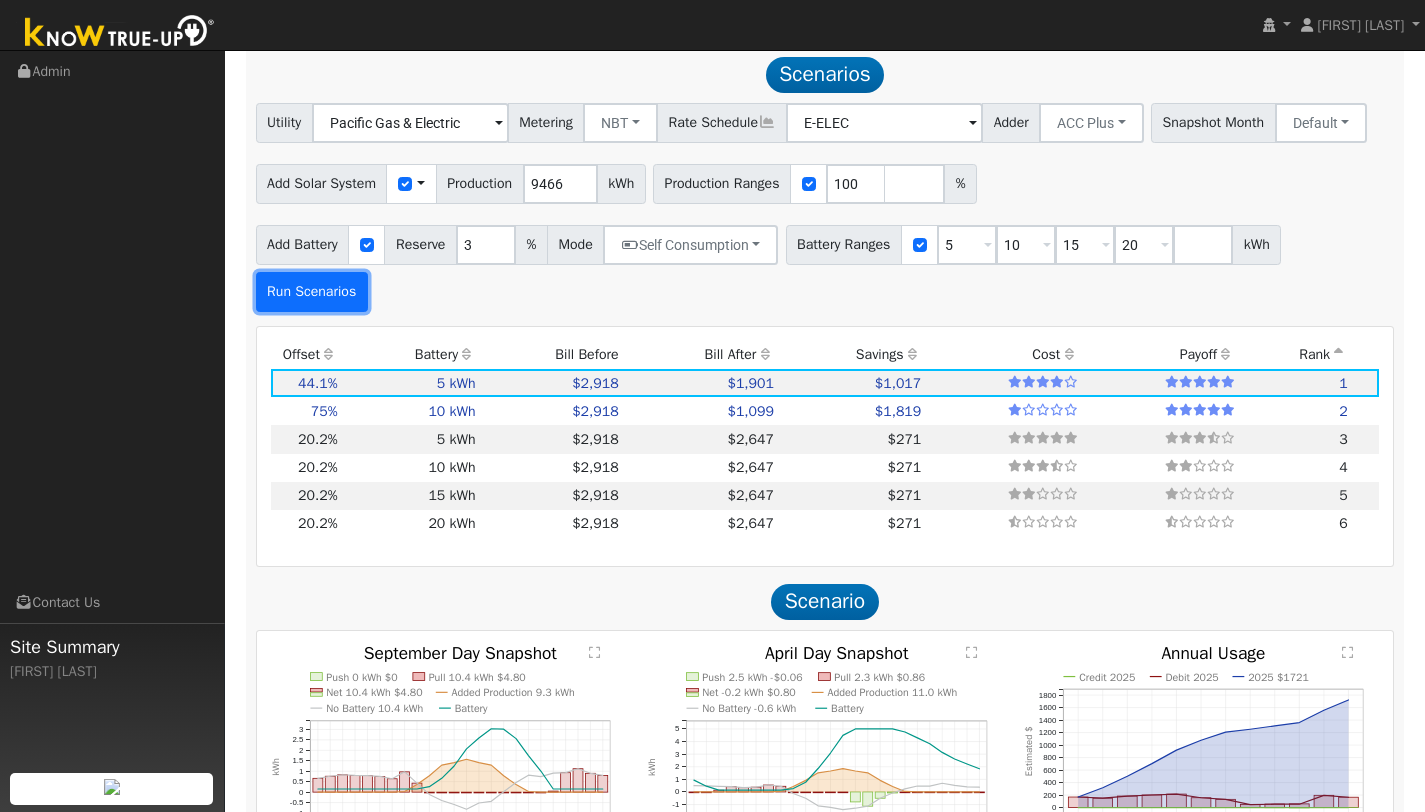 click on "Run Scenarios" at bounding box center (312, 292) 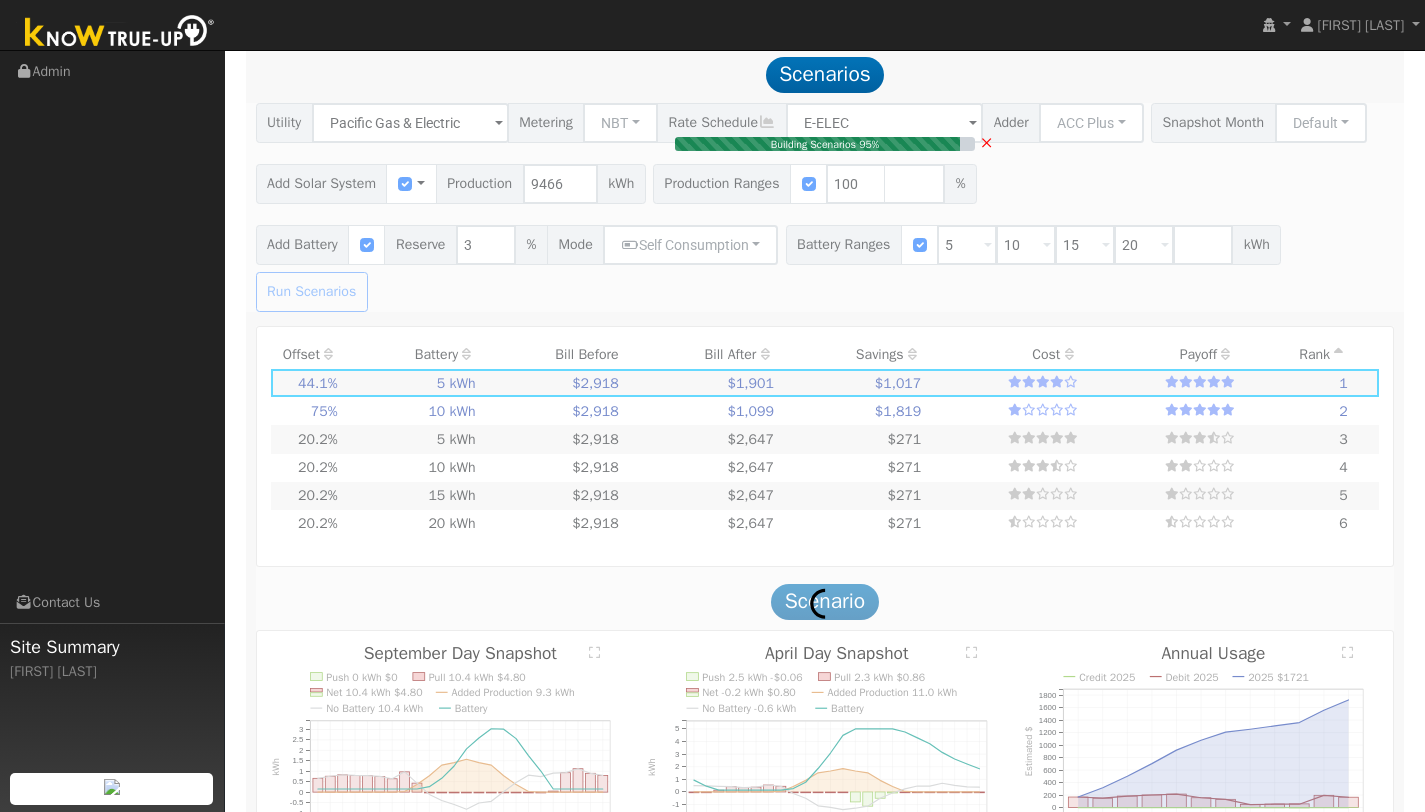 type on "3.6" 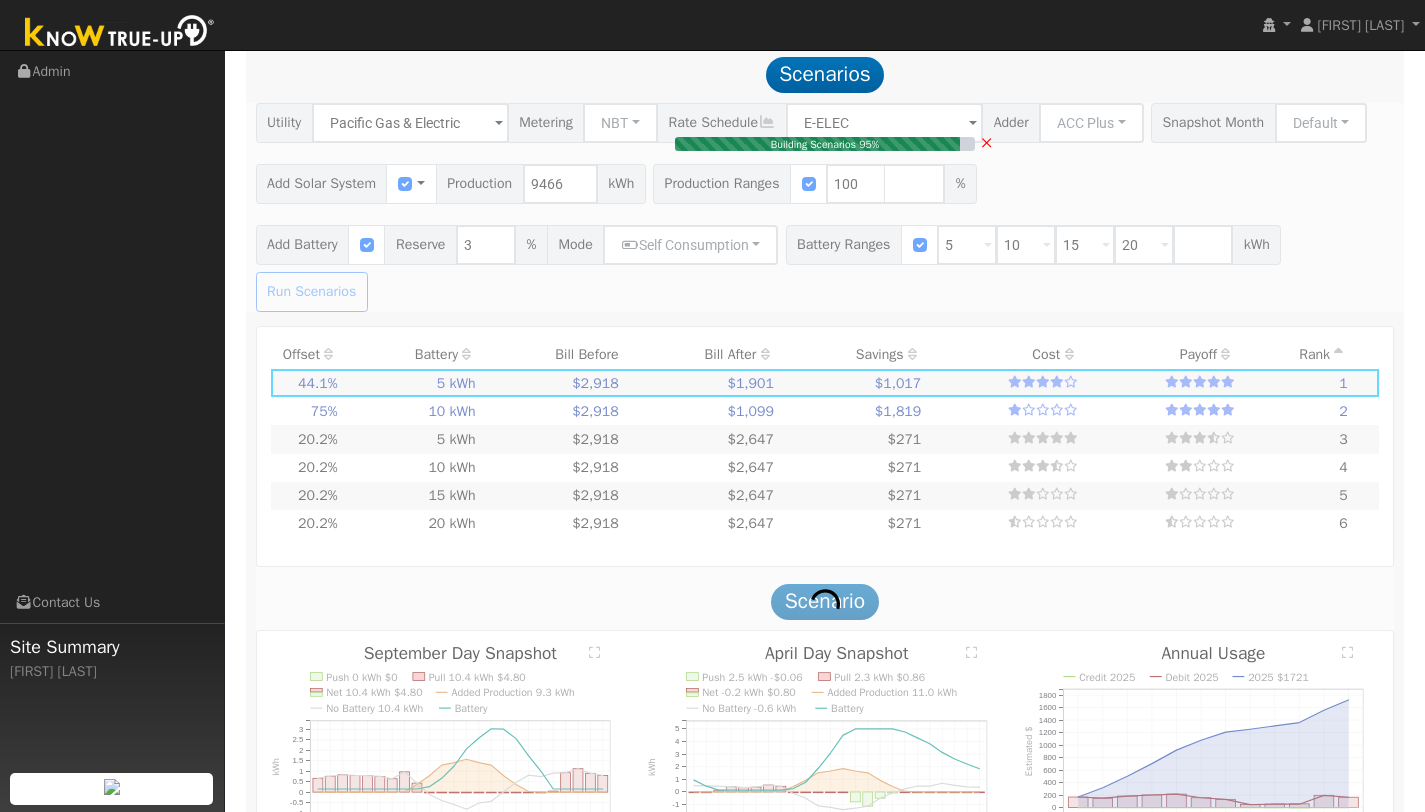 type on "$12,703" 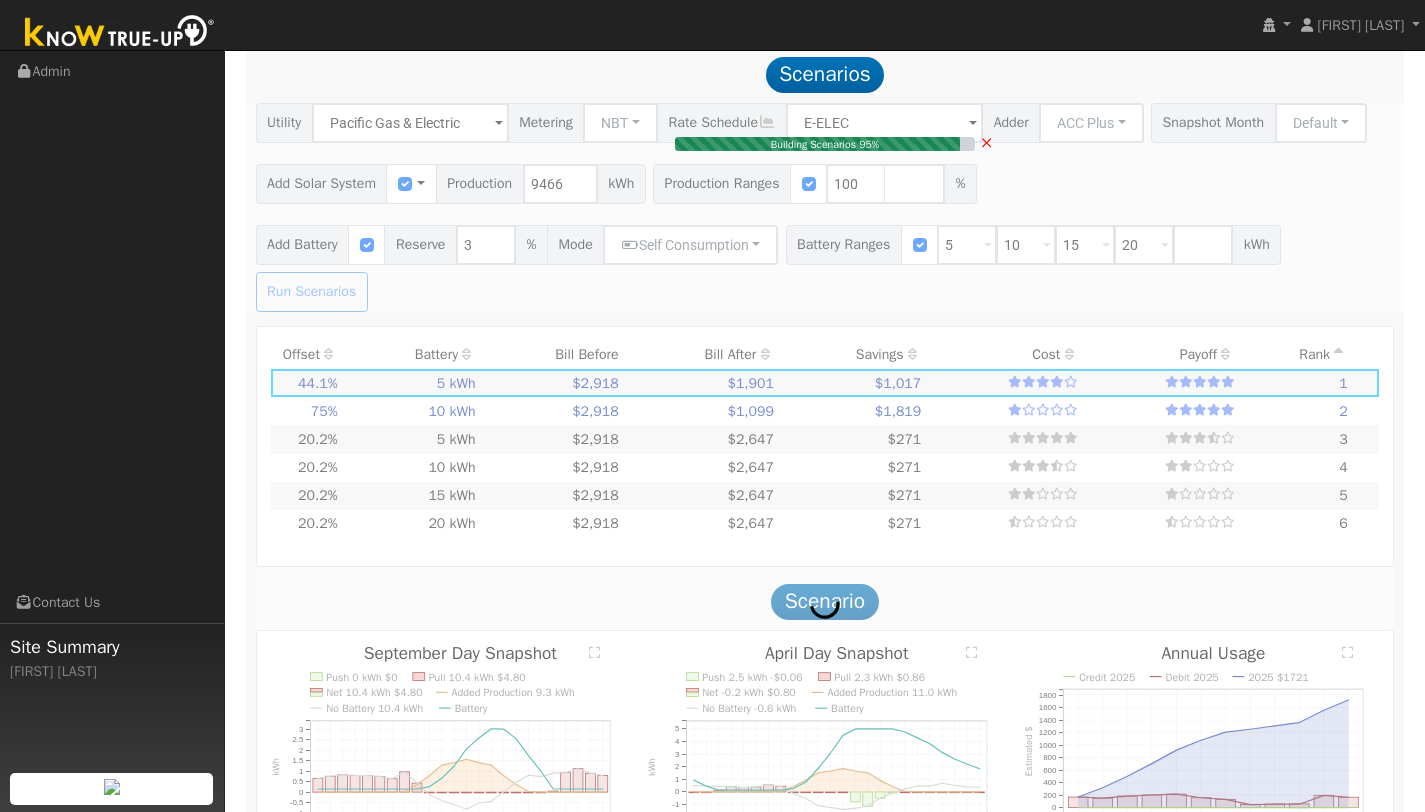 type on "$12,000" 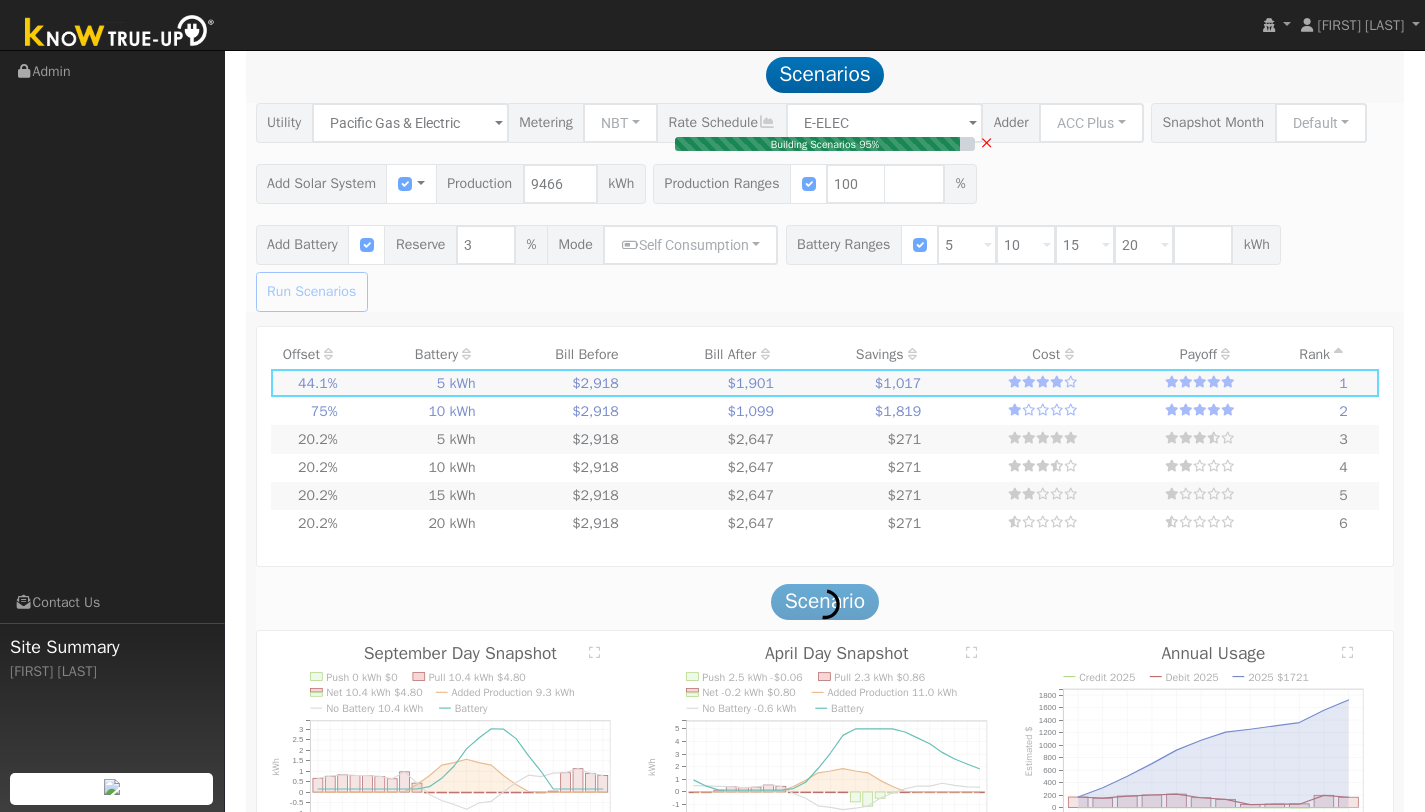 type on "$7,411" 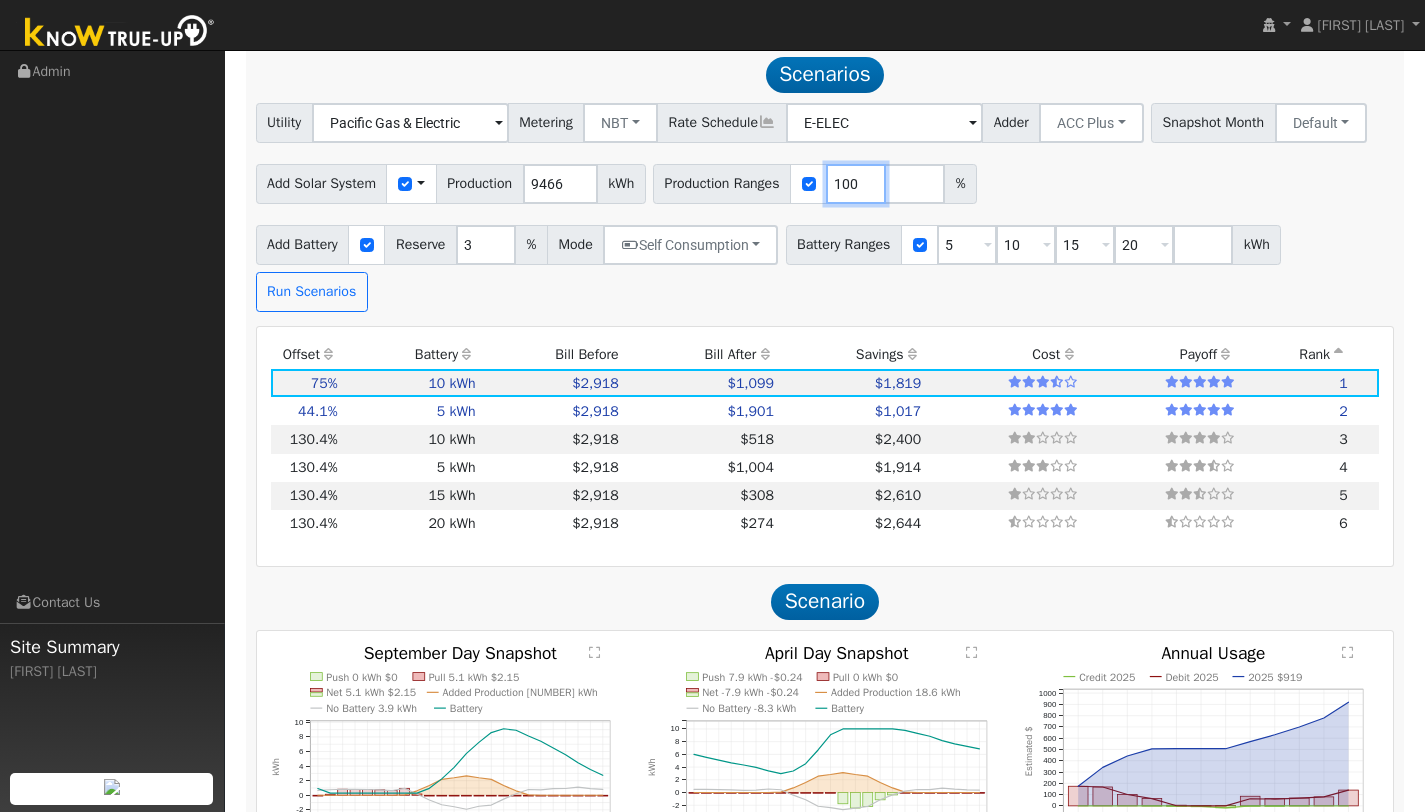click on "100" at bounding box center [856, 184] 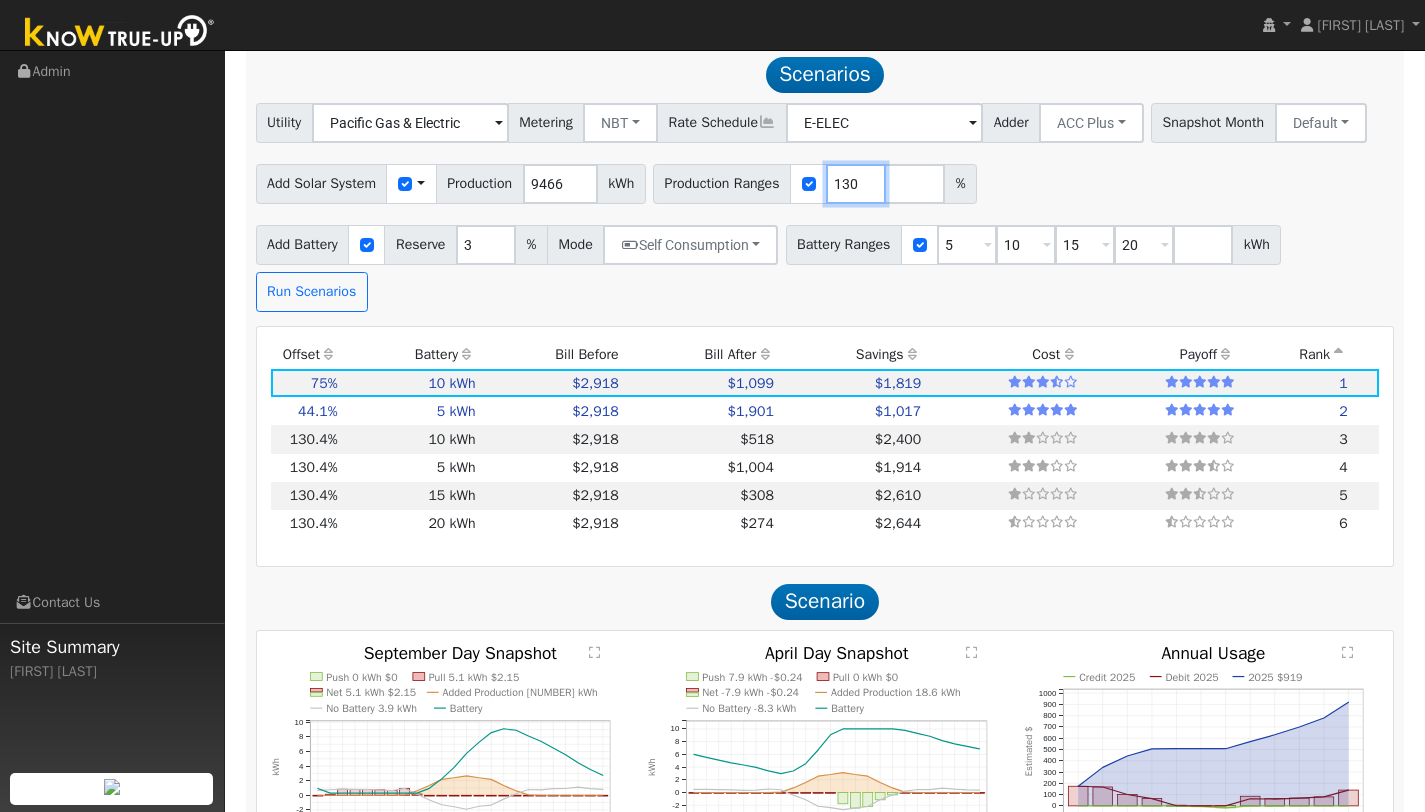 type on "130" 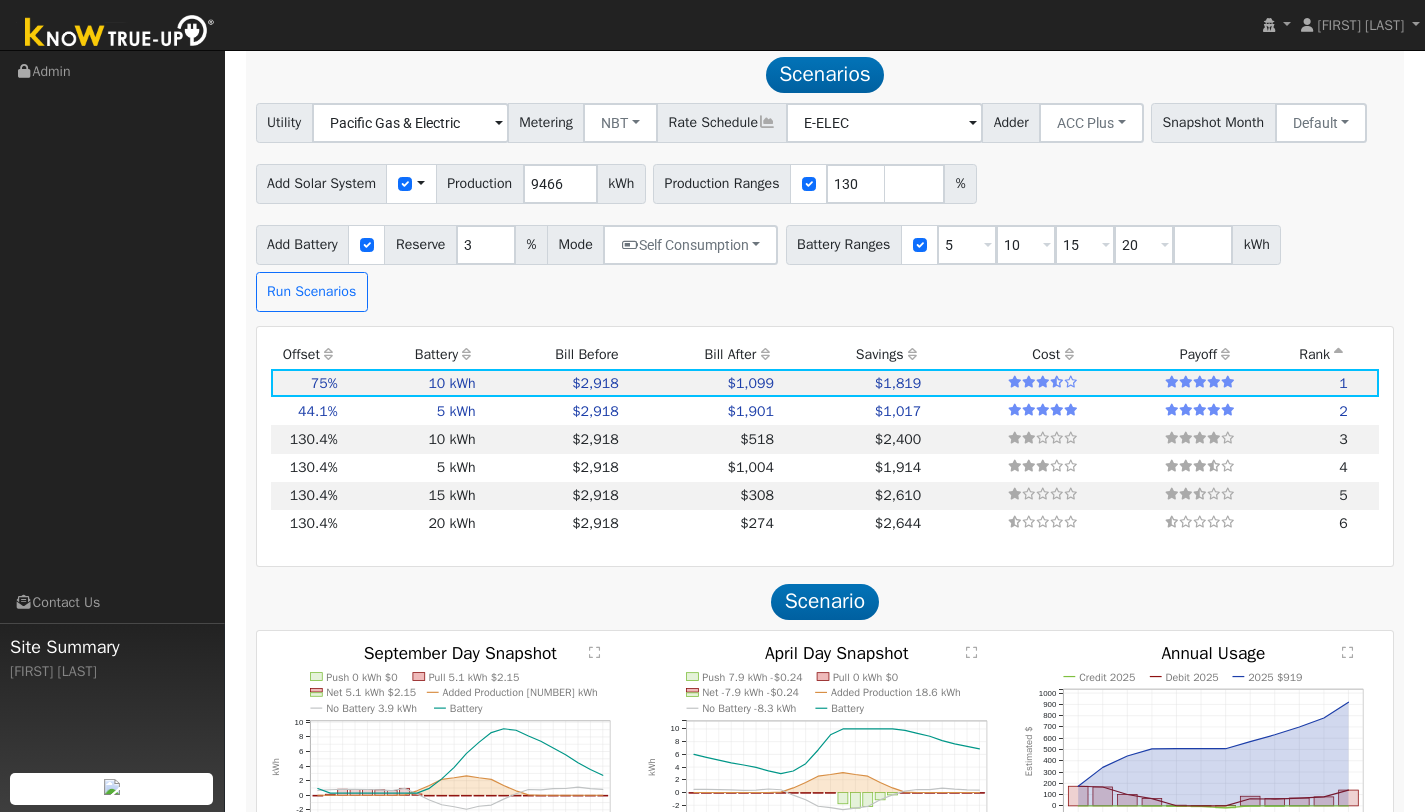 click on "Scenario" at bounding box center (825, 602) 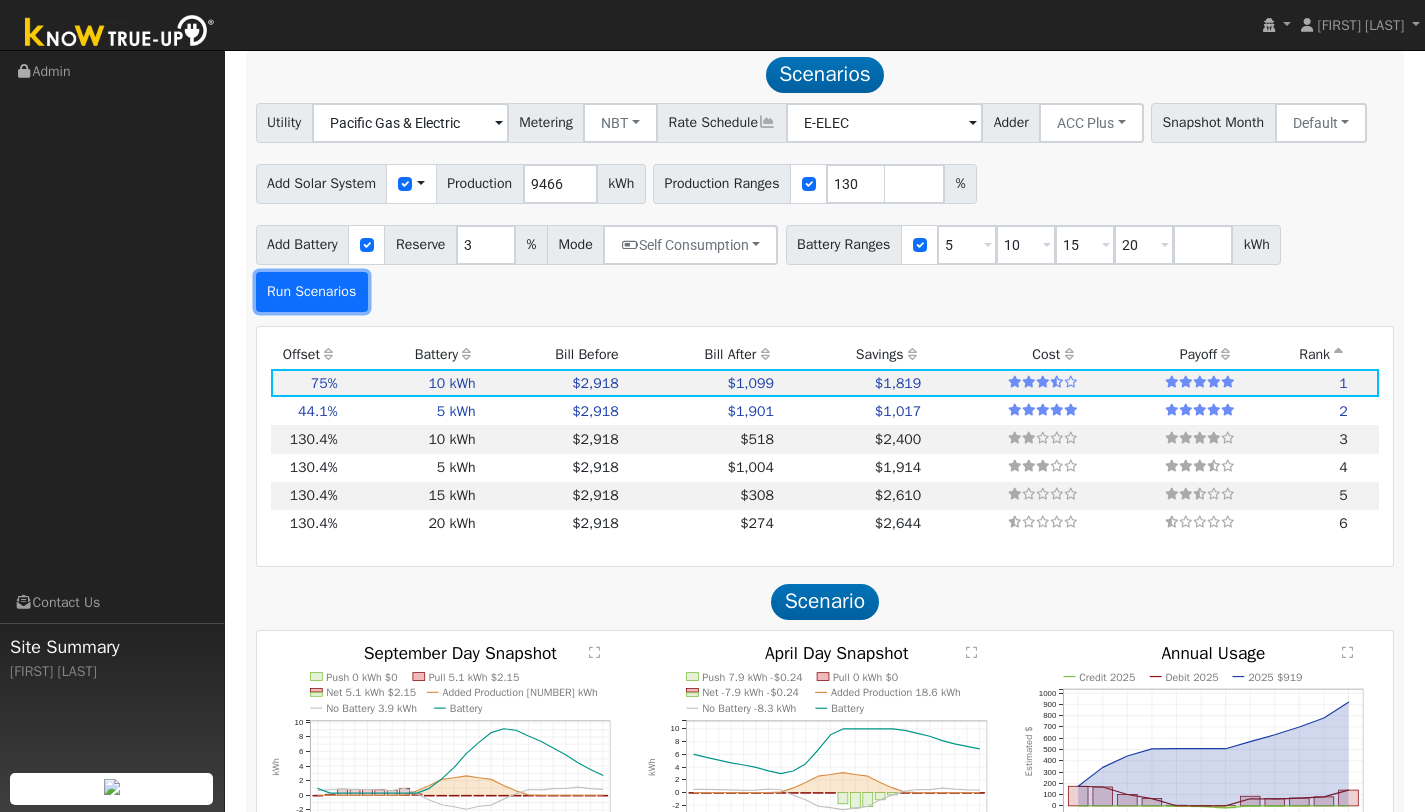 click on "Run Scenarios" at bounding box center [312, 292] 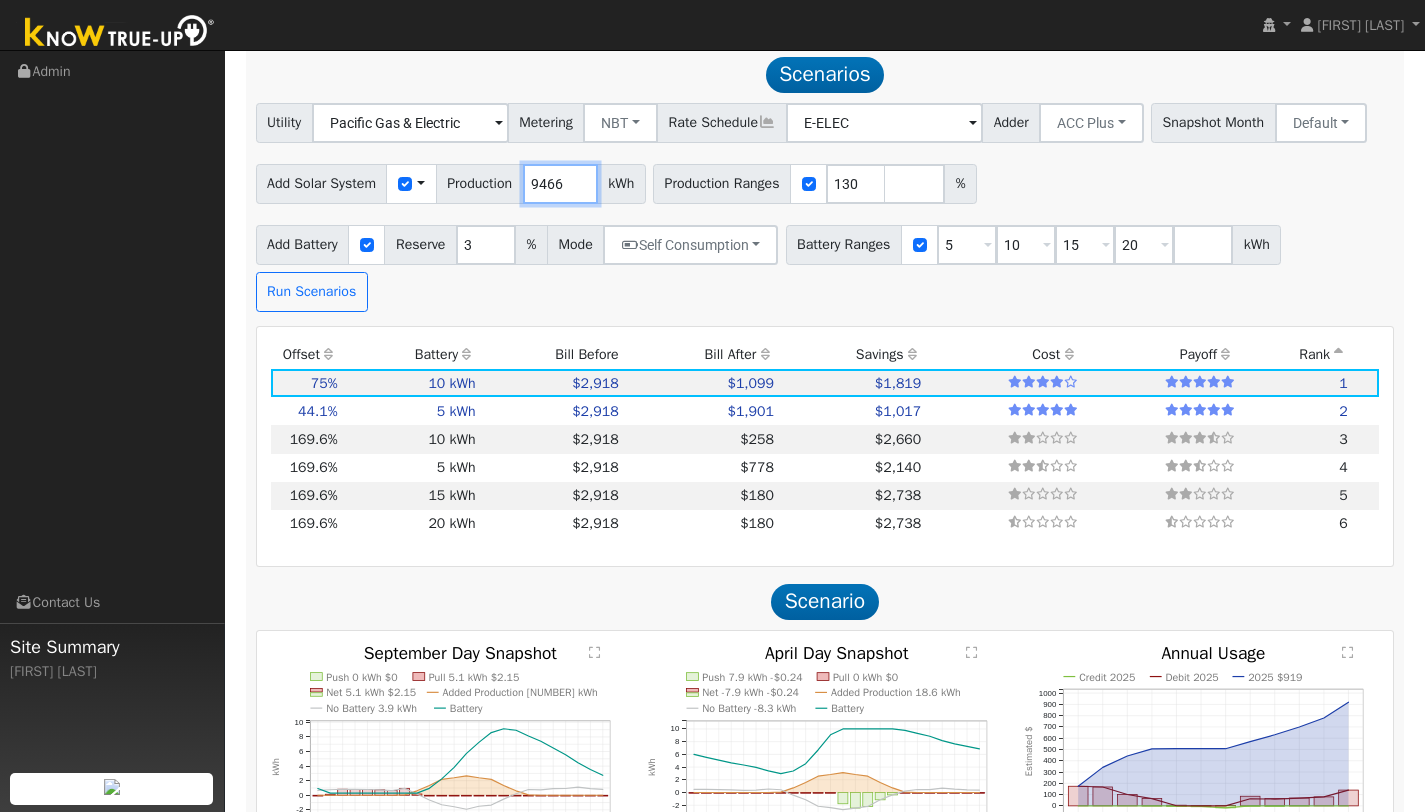 drag, startPoint x: 579, startPoint y: 189, endPoint x: 527, endPoint y: 189, distance: 52 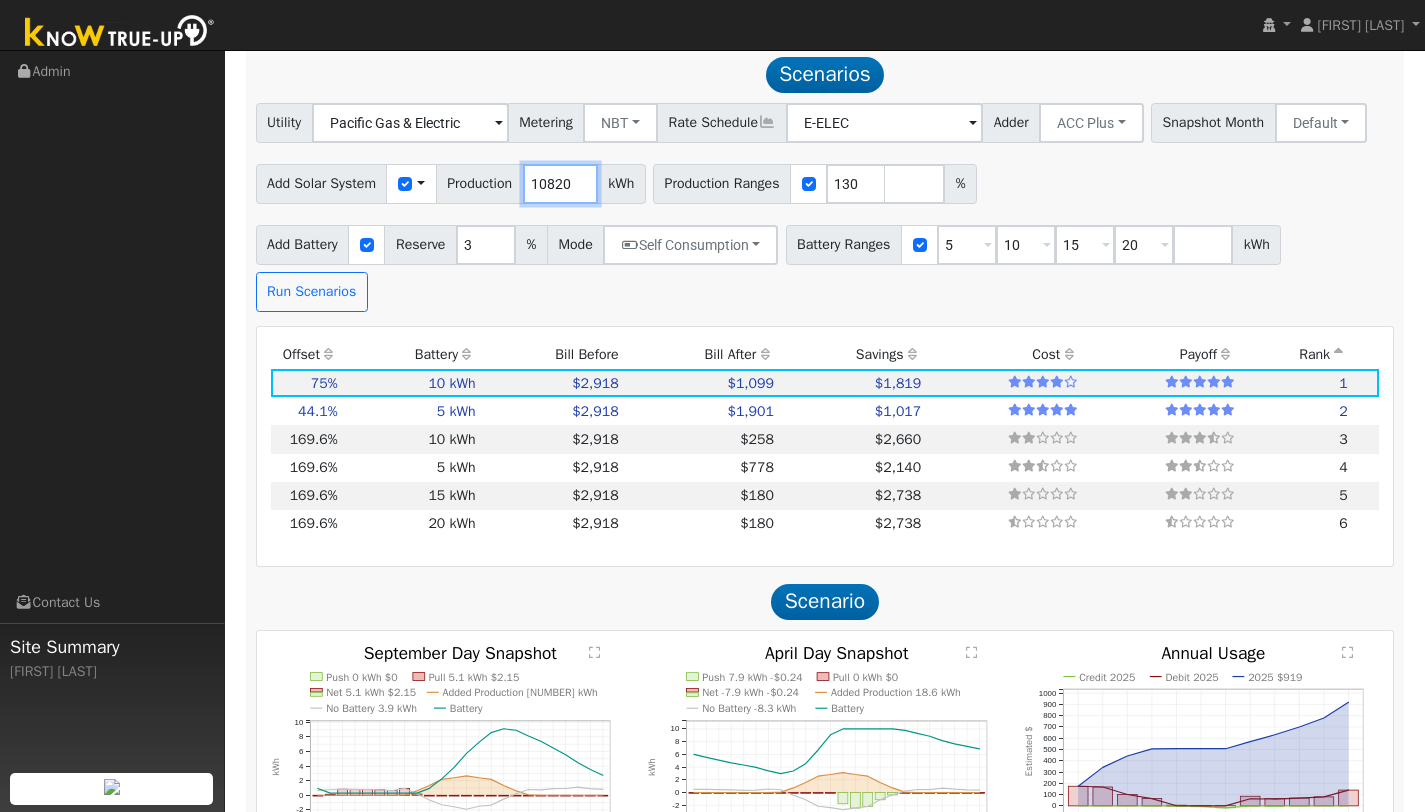 type on "10820" 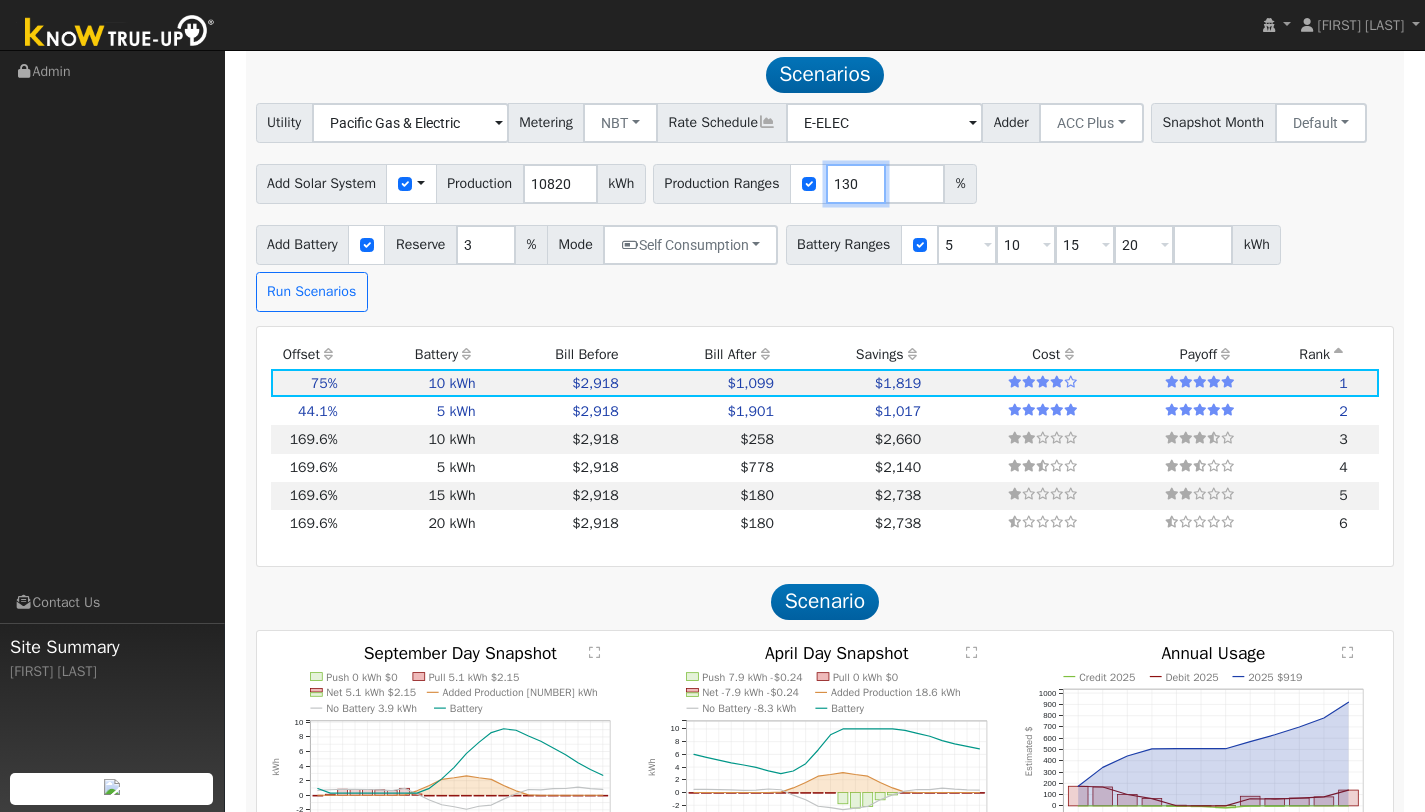 click on "130" at bounding box center (856, 184) 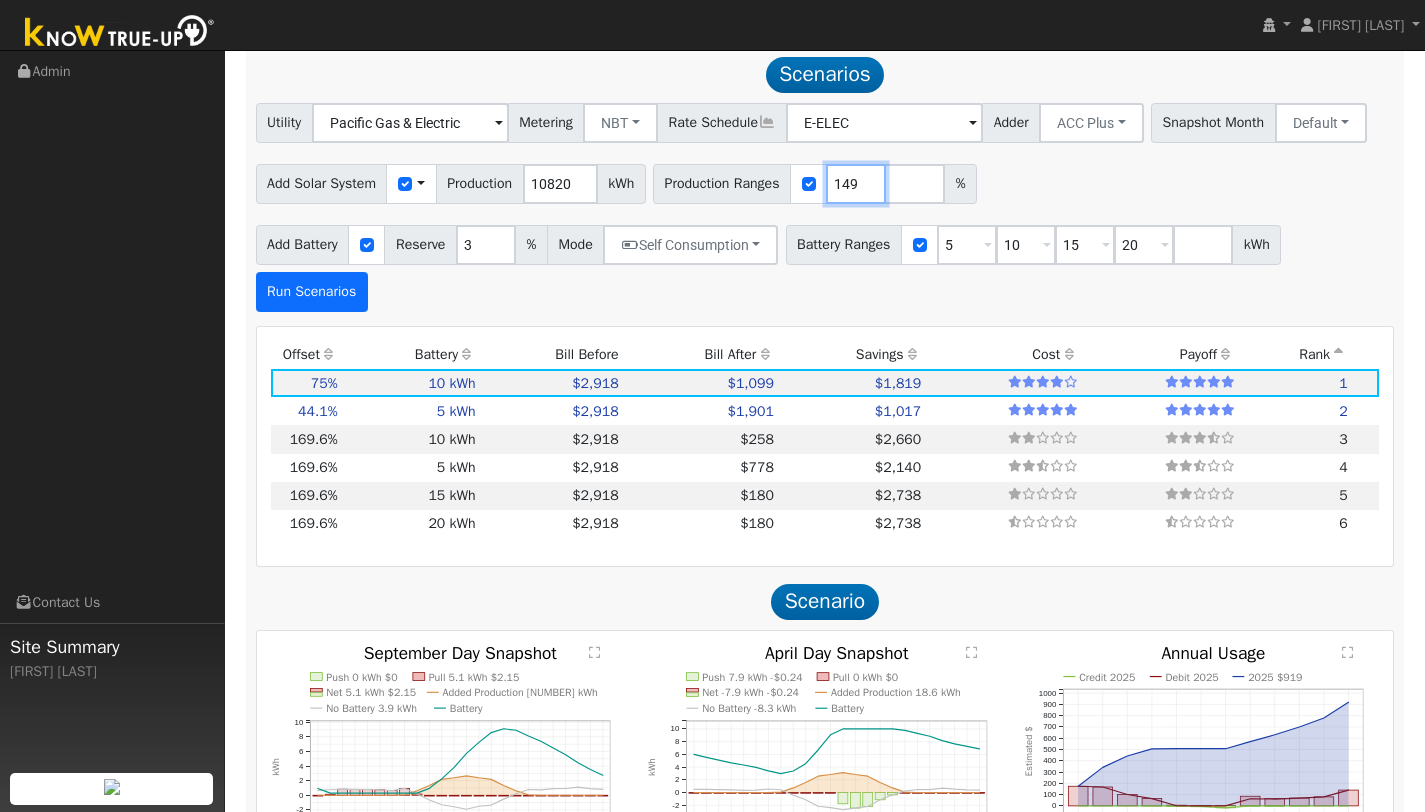 type on "149" 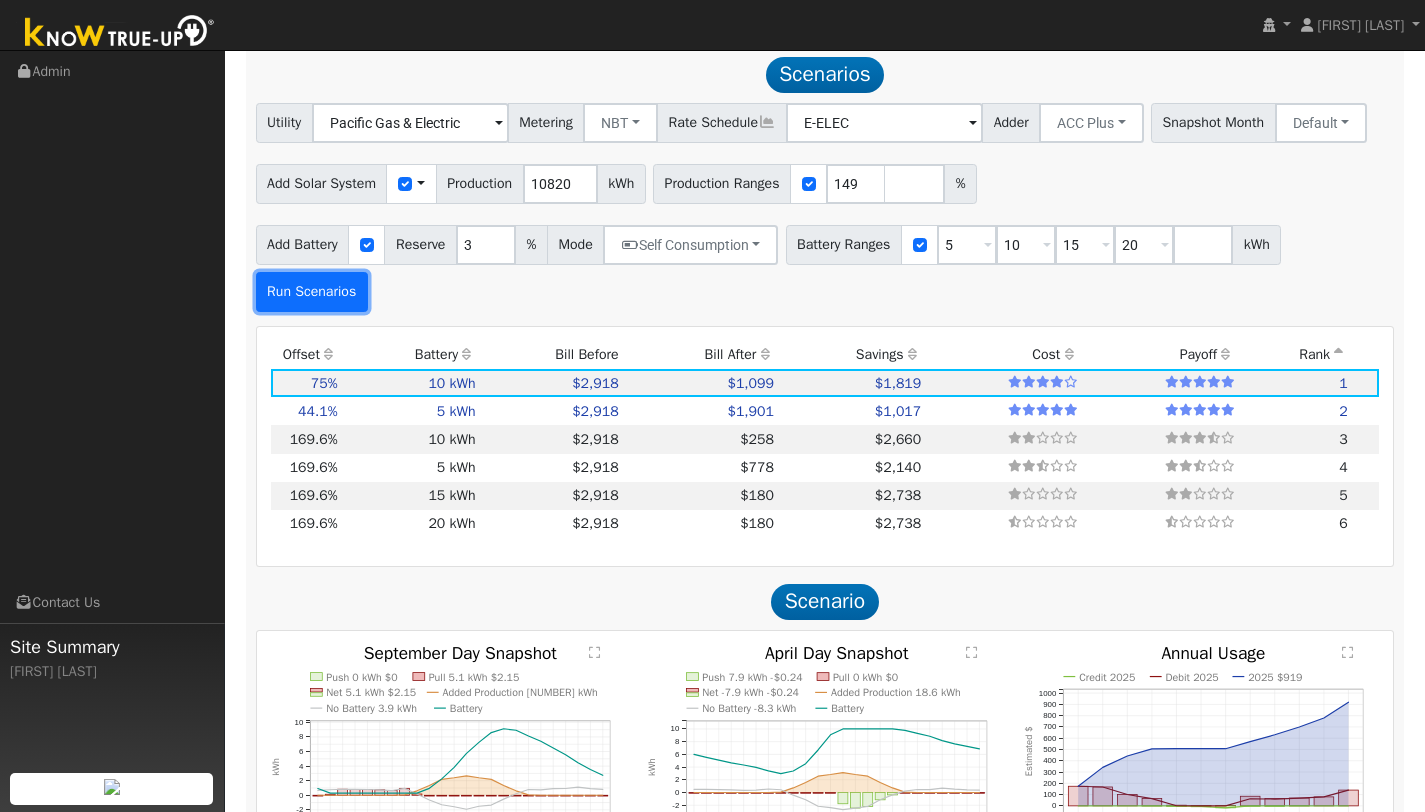 click on "Run Scenarios" at bounding box center [312, 292] 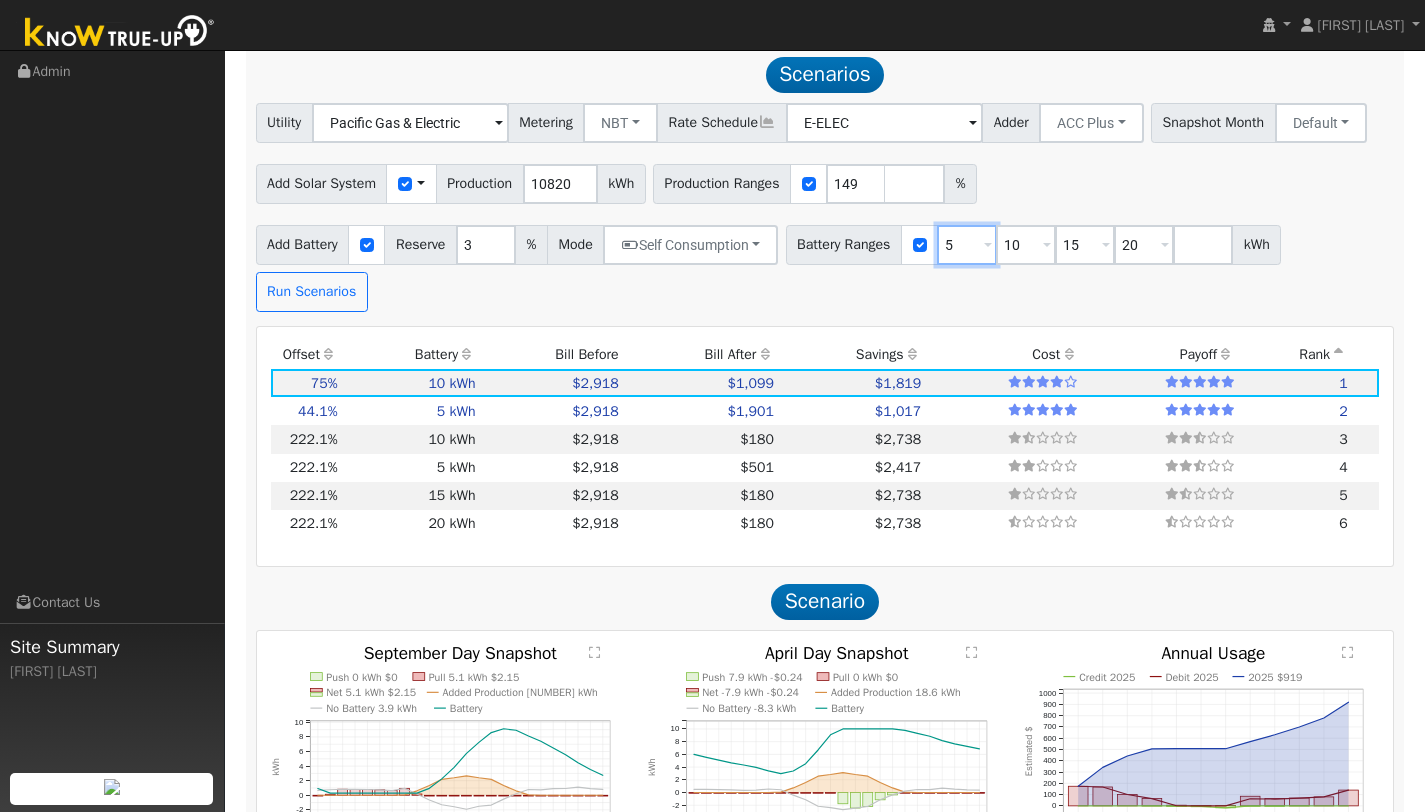 drag, startPoint x: 998, startPoint y: 248, endPoint x: 955, endPoint y: 254, distance: 43.416588 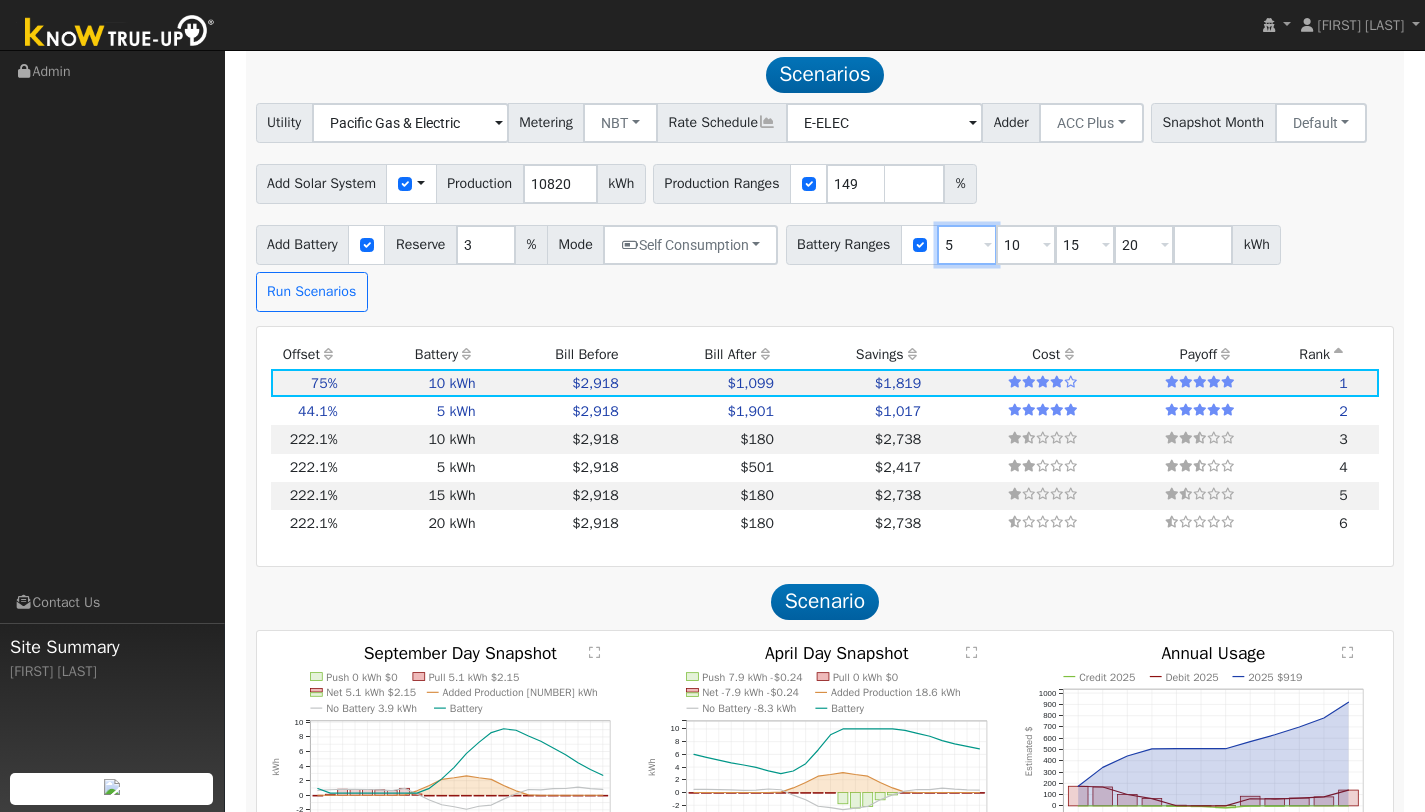 click on "Battery Ranges 5 Overrides Reserve % Mode  None None  Self Consumption  Peak Savings    ACC High Value Push    Backup 10 Overrides Reserve % Mode  None None  Self Consumption  Peak Savings    ACC High Value Push    Backup 15 Overrides Reserve % Mode  None None  Self Consumption  Peak Savings    ACC High Value Push    Backup 20 Overrides Reserve % Mode  None None  Self Consumption  Peak Savings    ACC High Value Push    Backup kWh" at bounding box center (1034, 245) 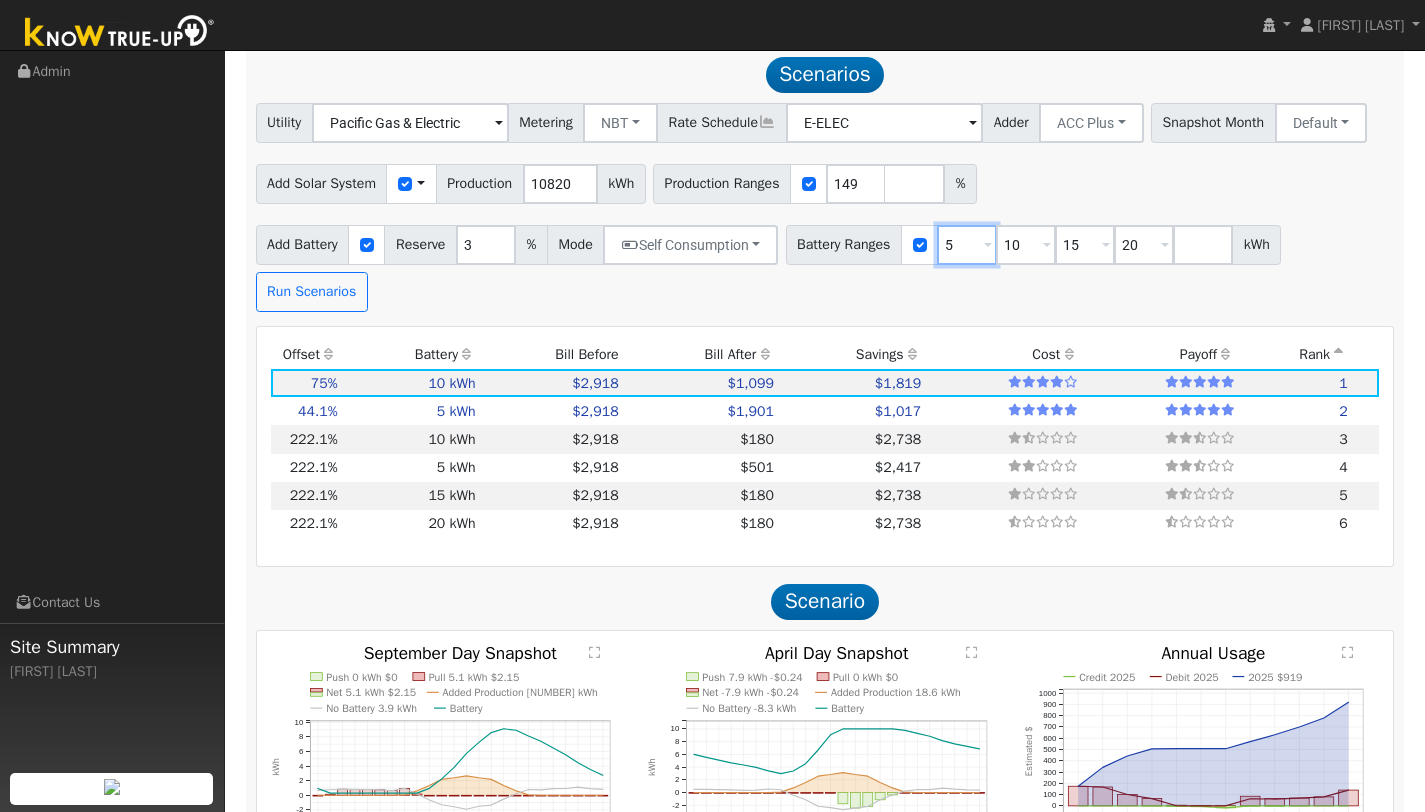 type on "20" 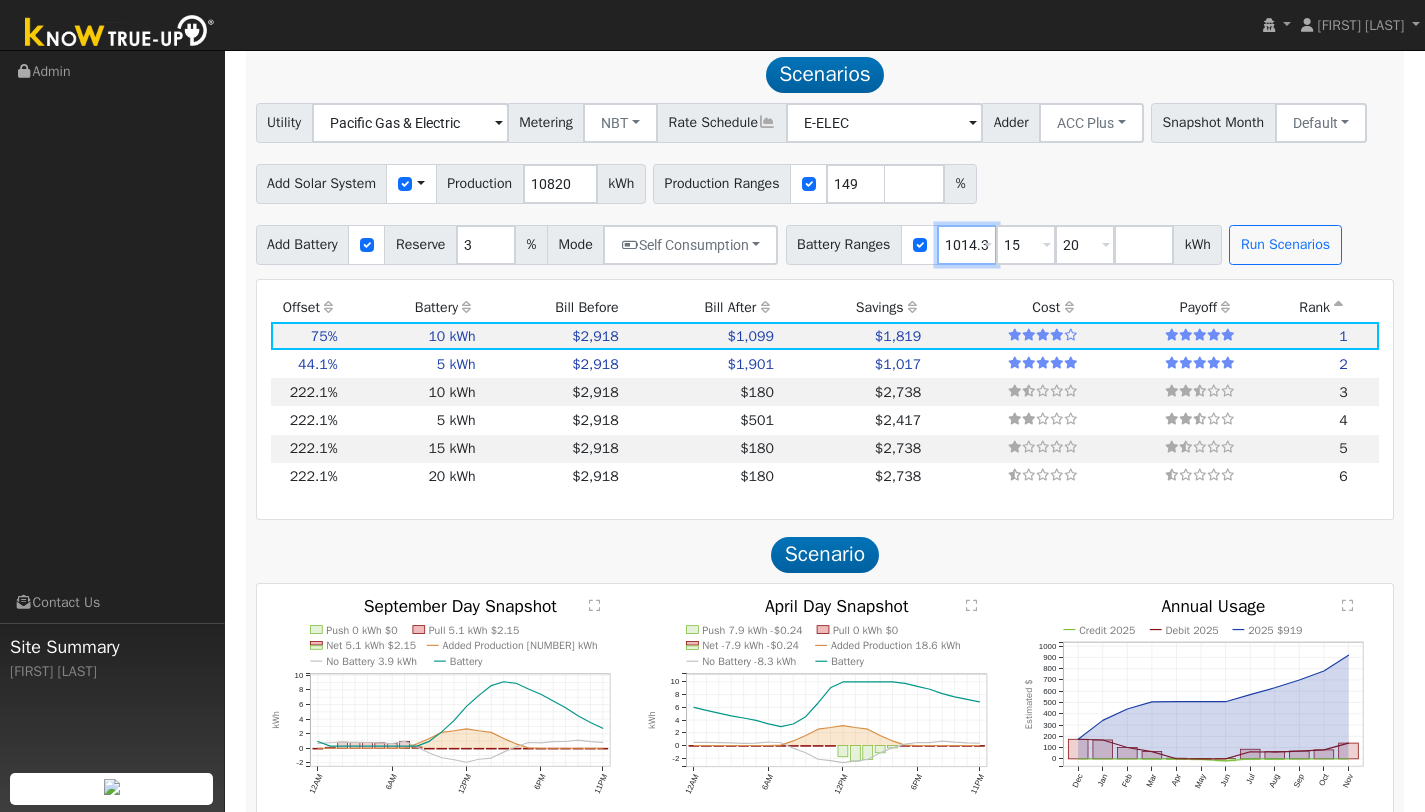 click on "1014.3" at bounding box center (967, 245) 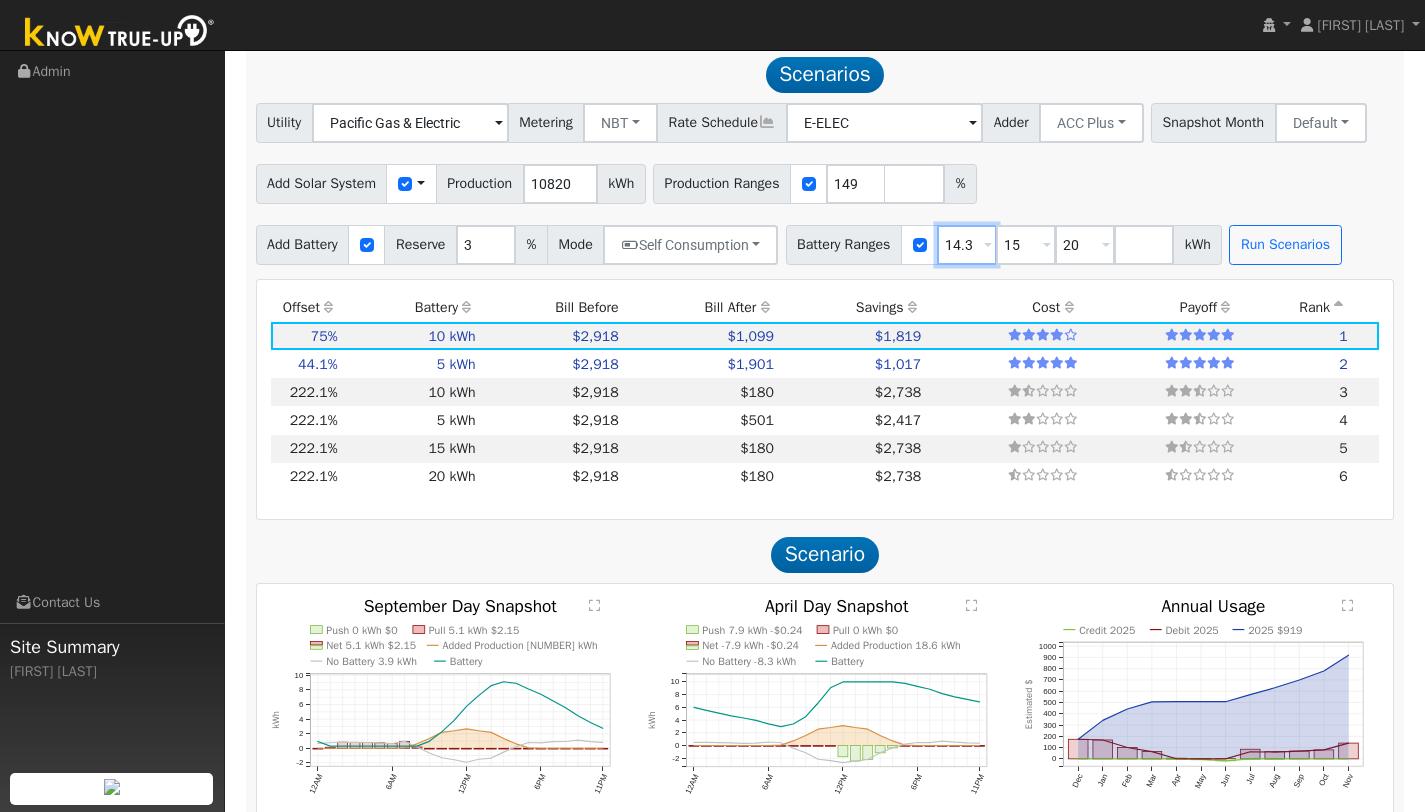 type on "14.3" 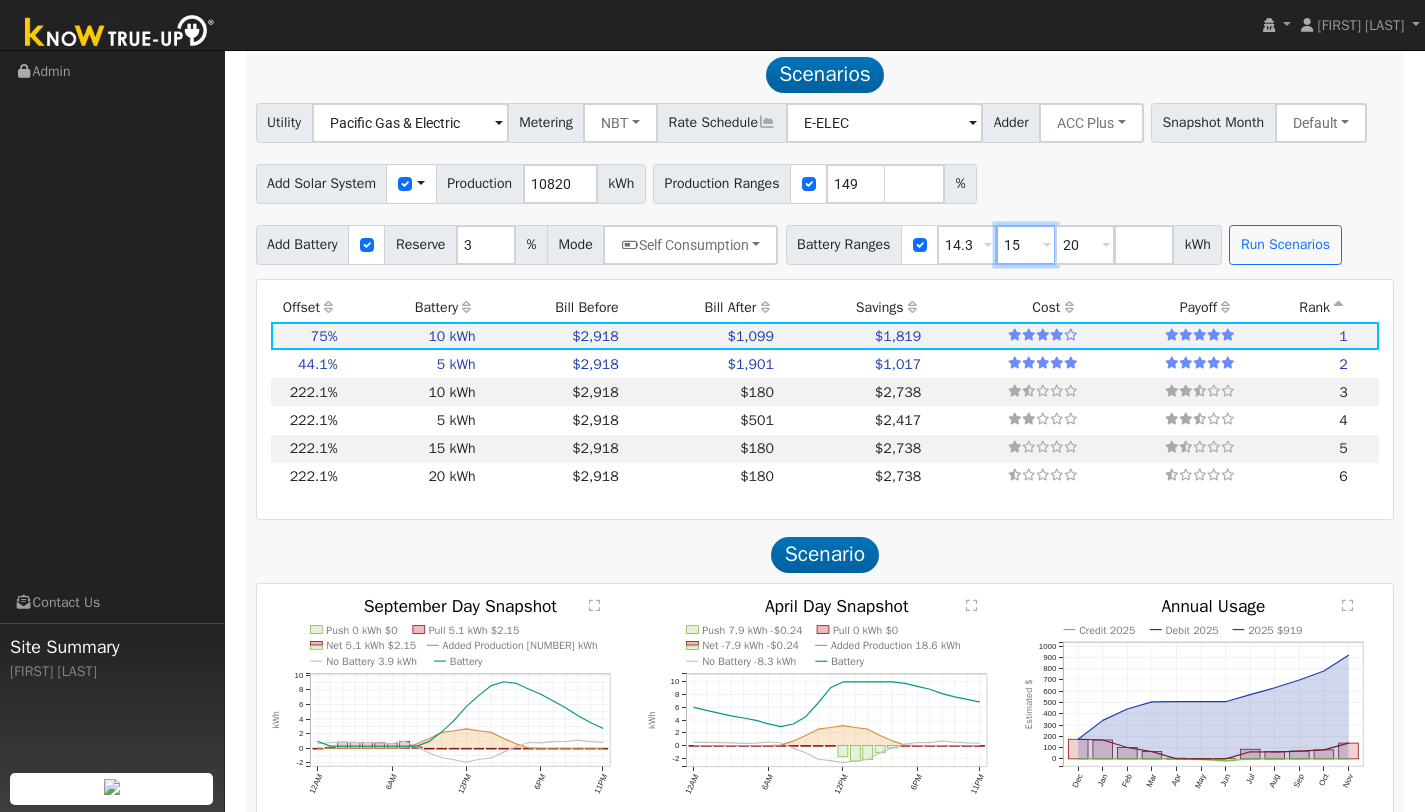 click on "15" at bounding box center (1026, 245) 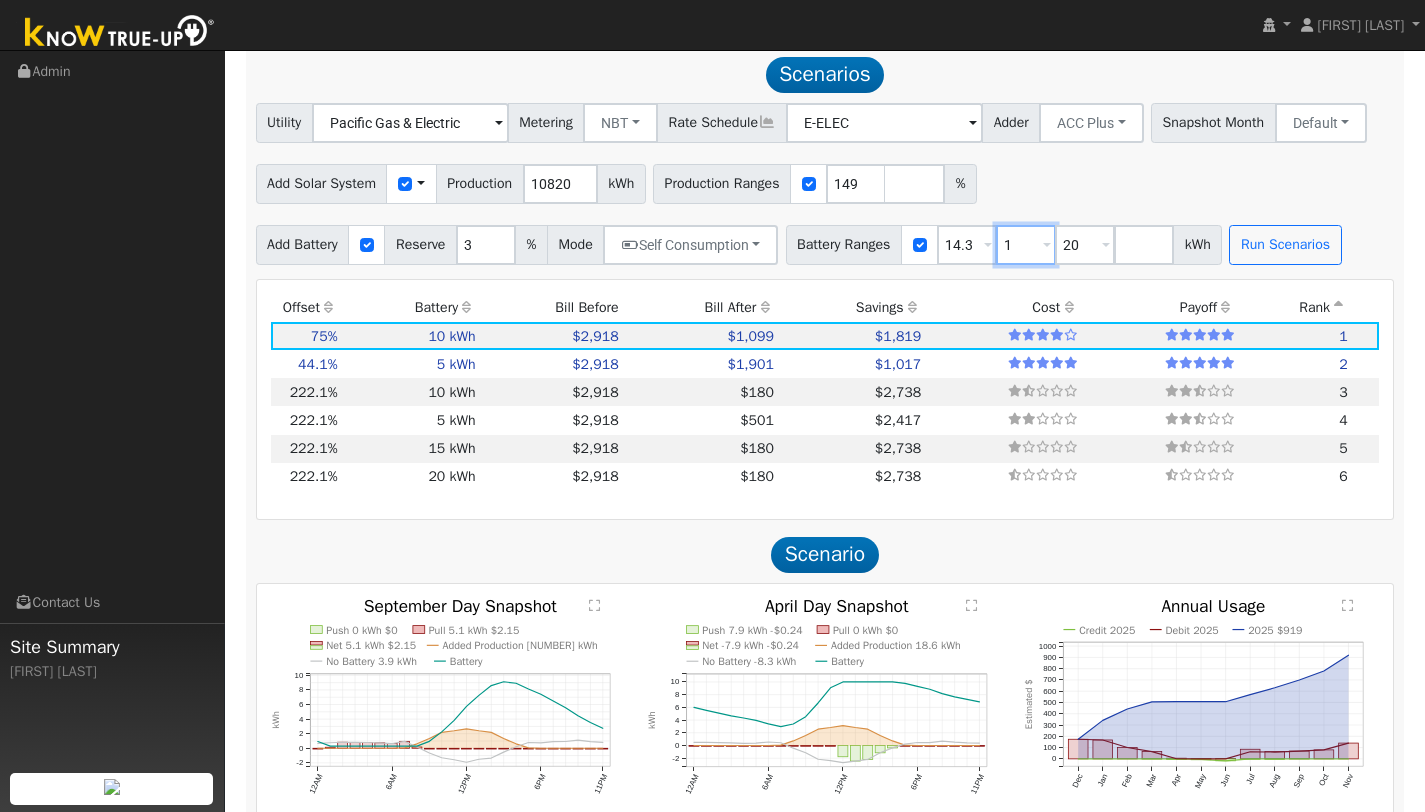 type on "20" 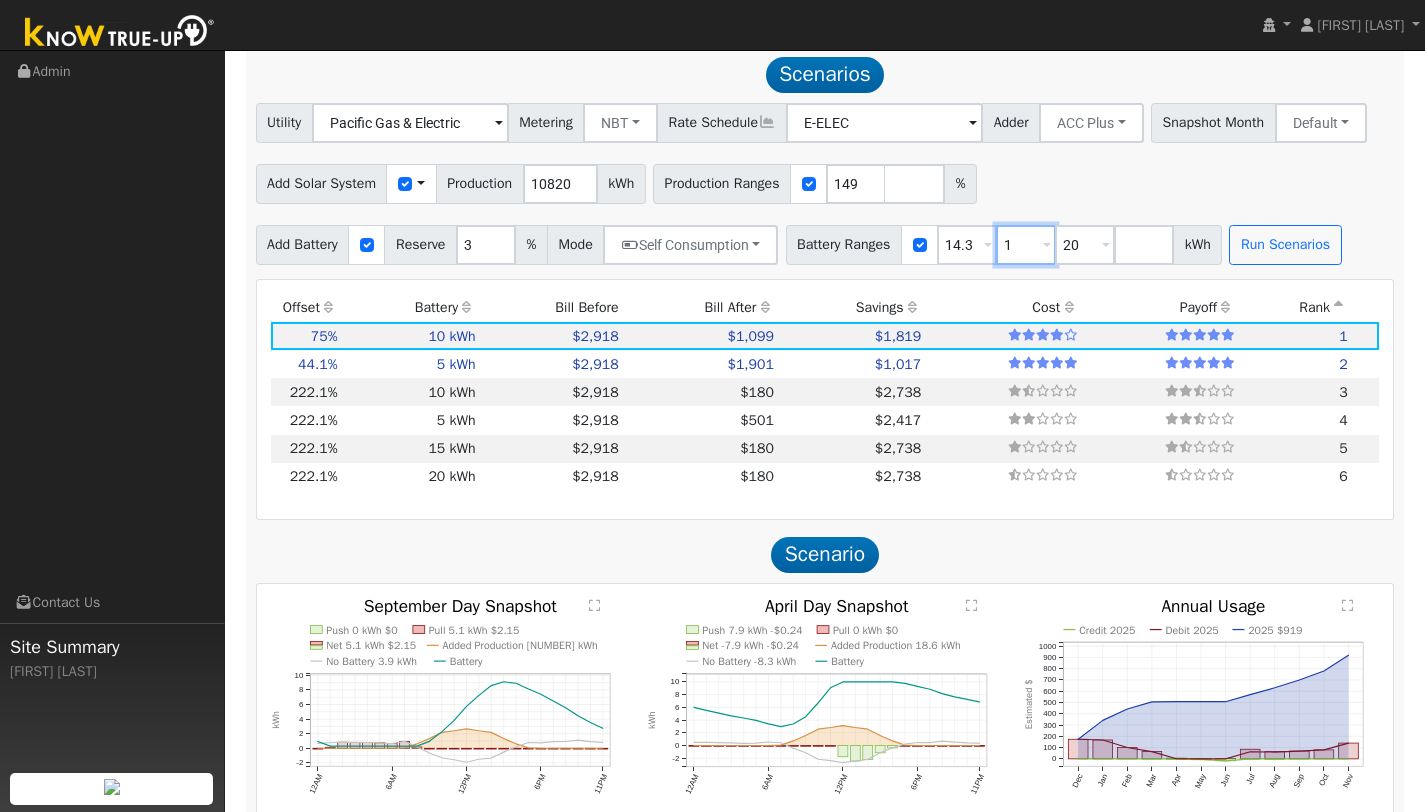 type 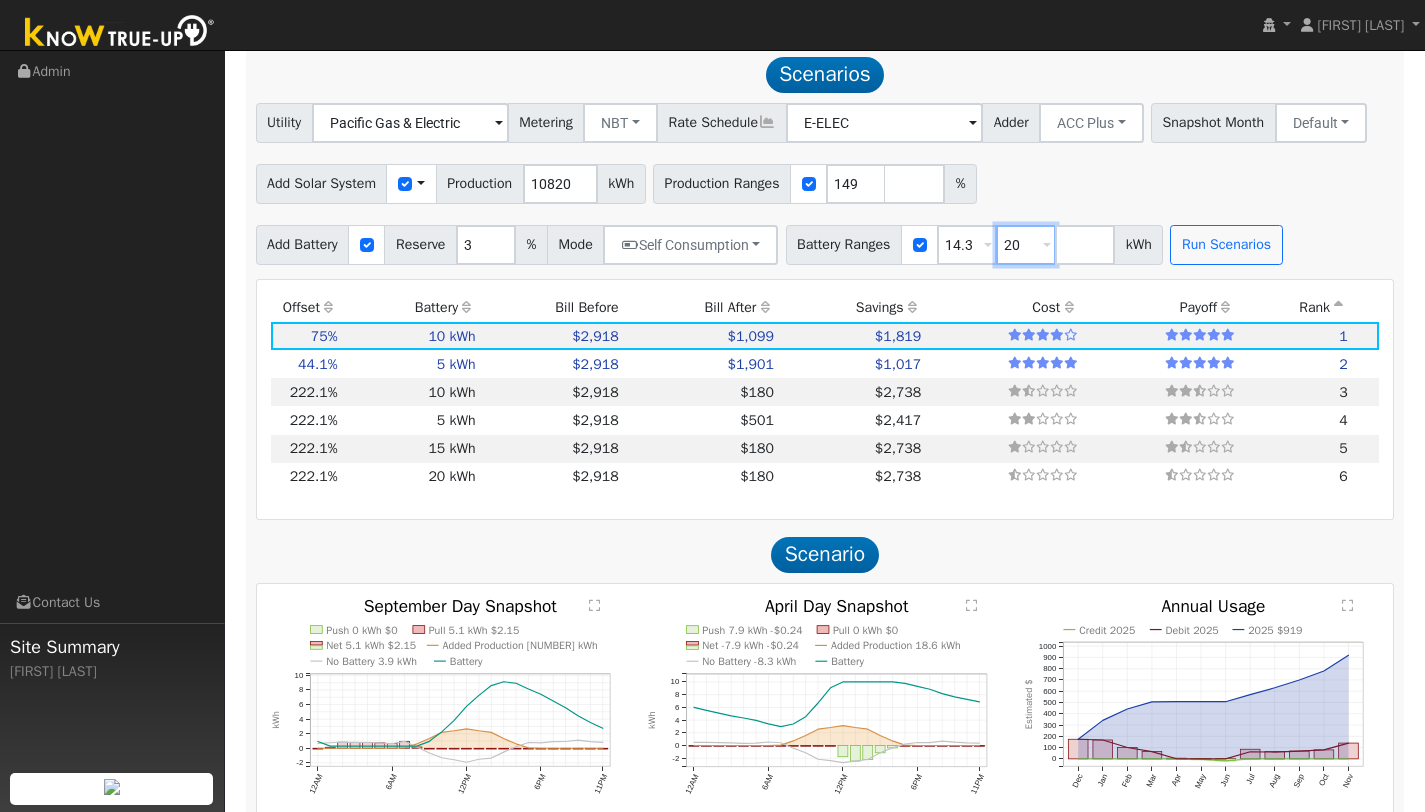 type on "2" 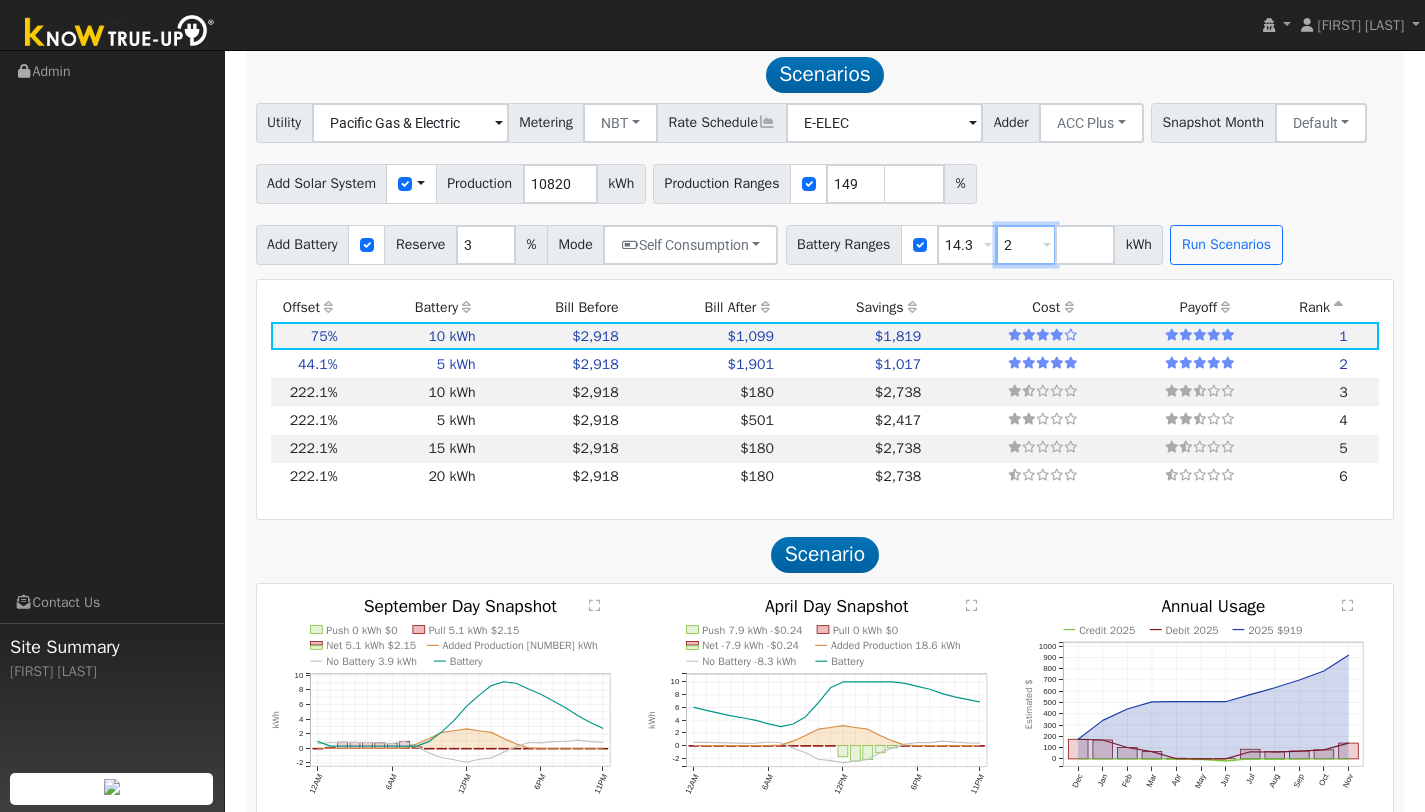 click on "2" at bounding box center [1026, 245] 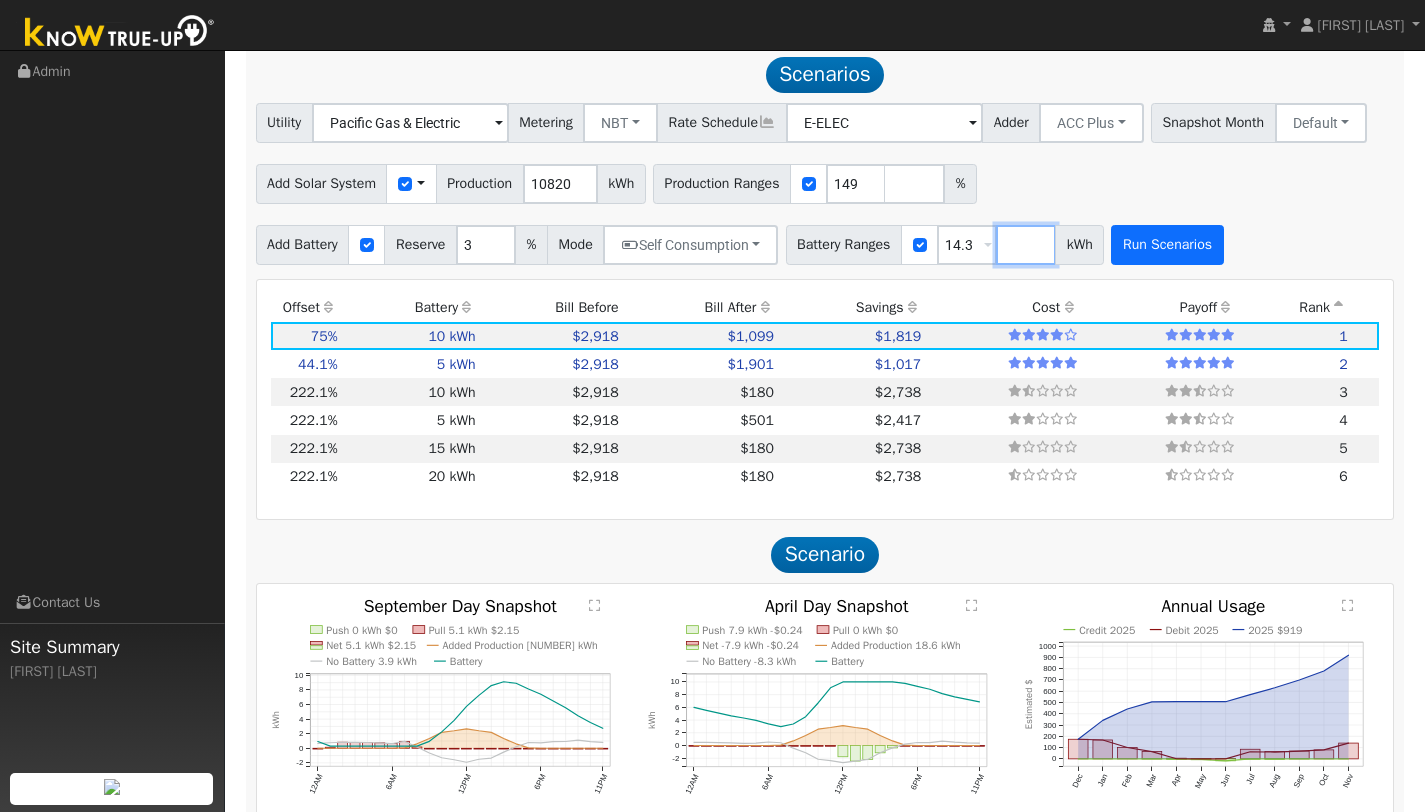 type 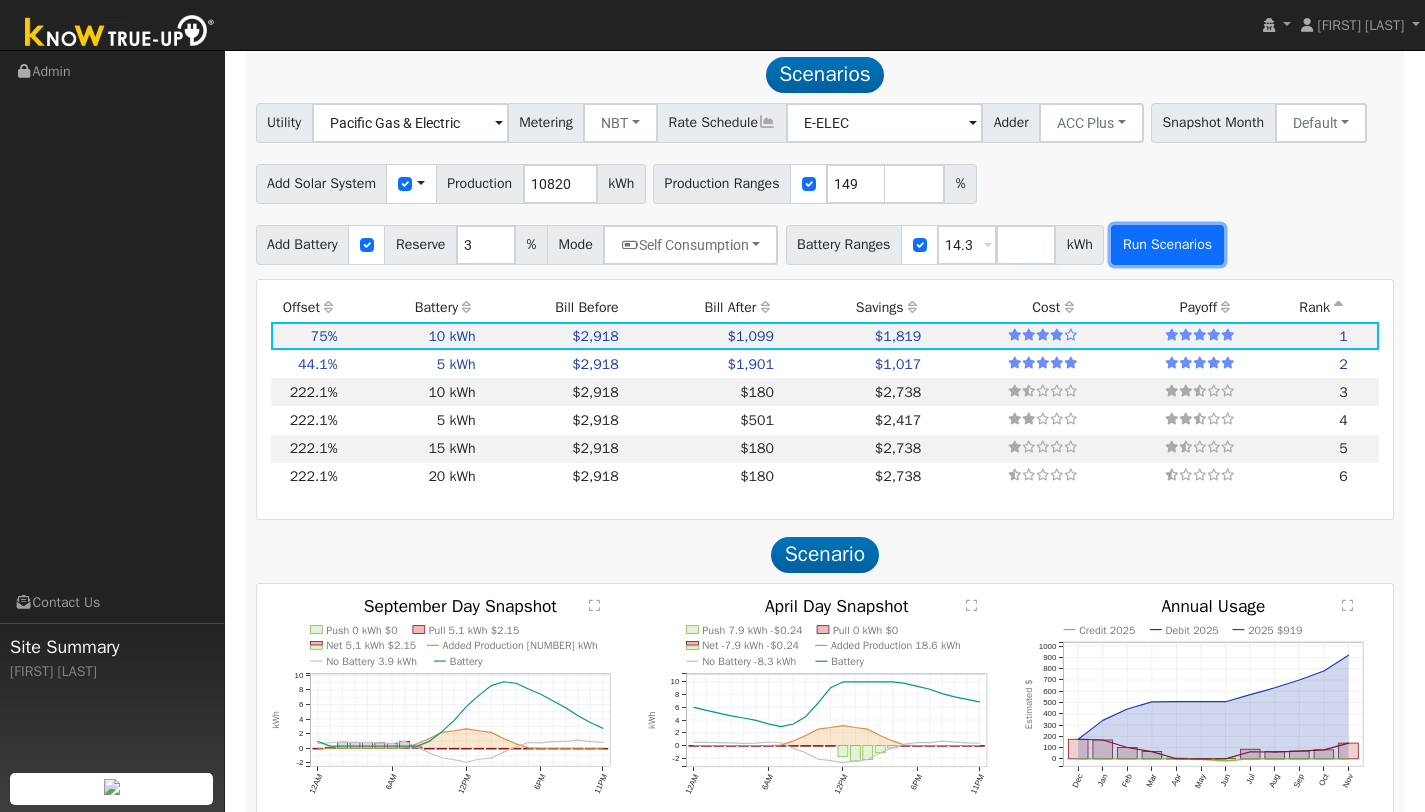 click on "Run Scenarios" at bounding box center (1167, 245) 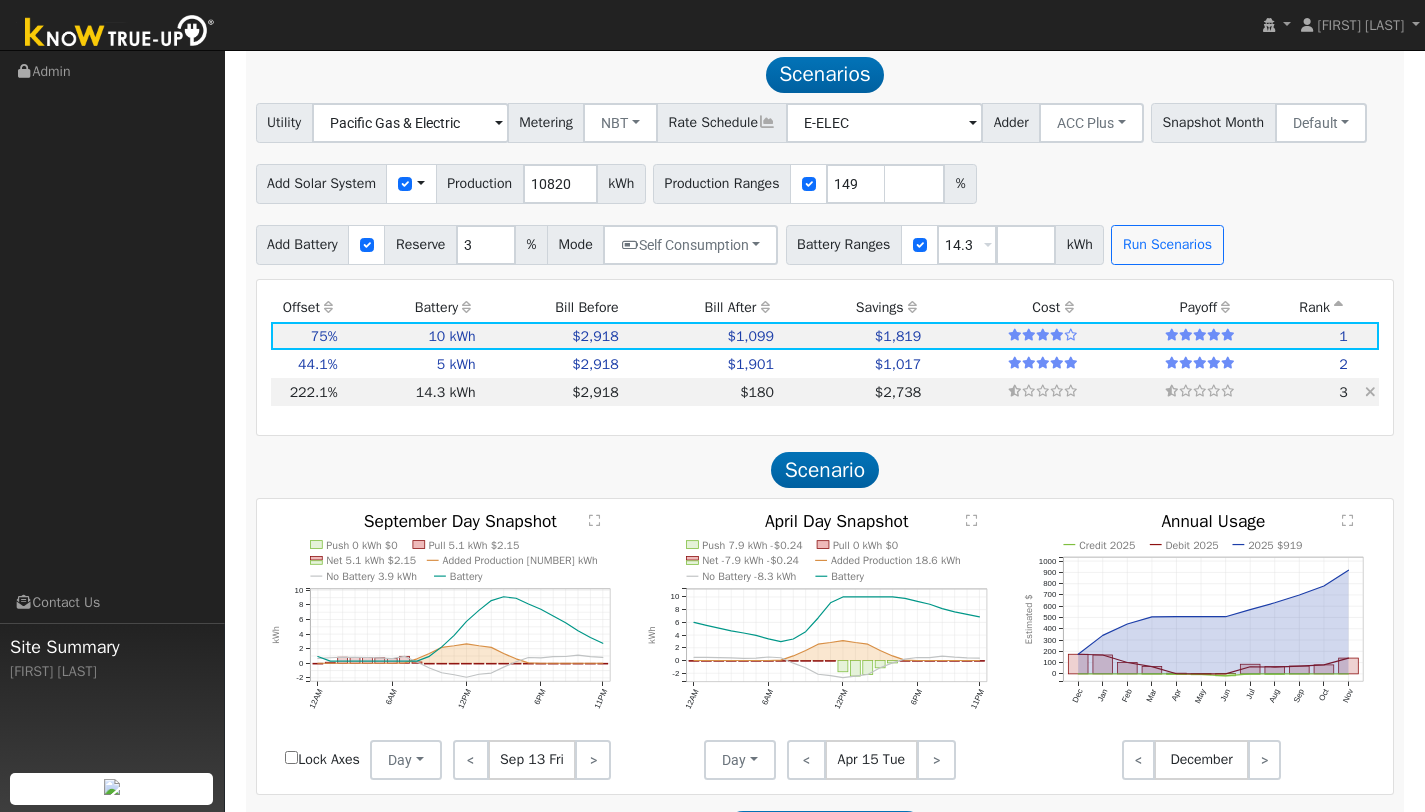 click on "14.3 kWh" at bounding box center [410, 392] 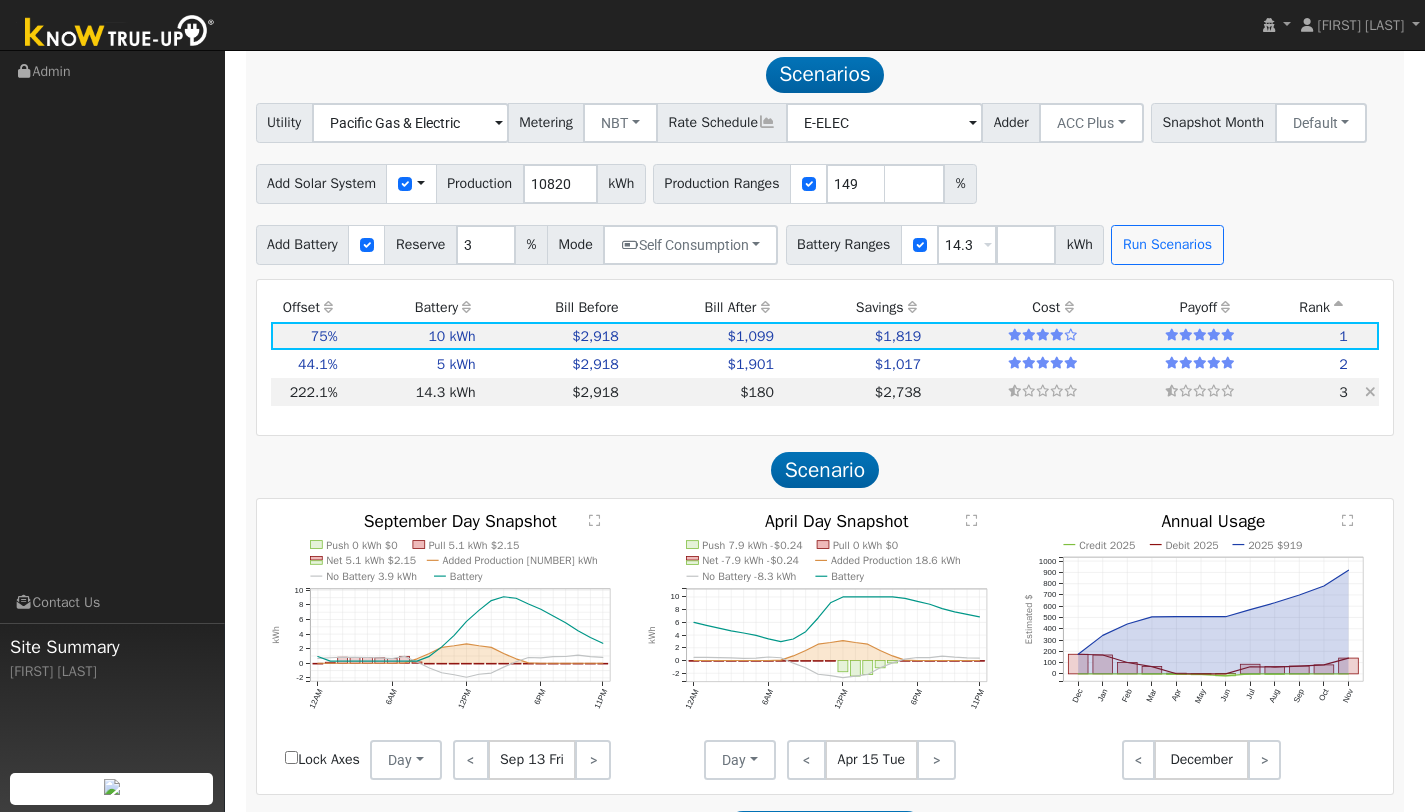 type on "10.7" 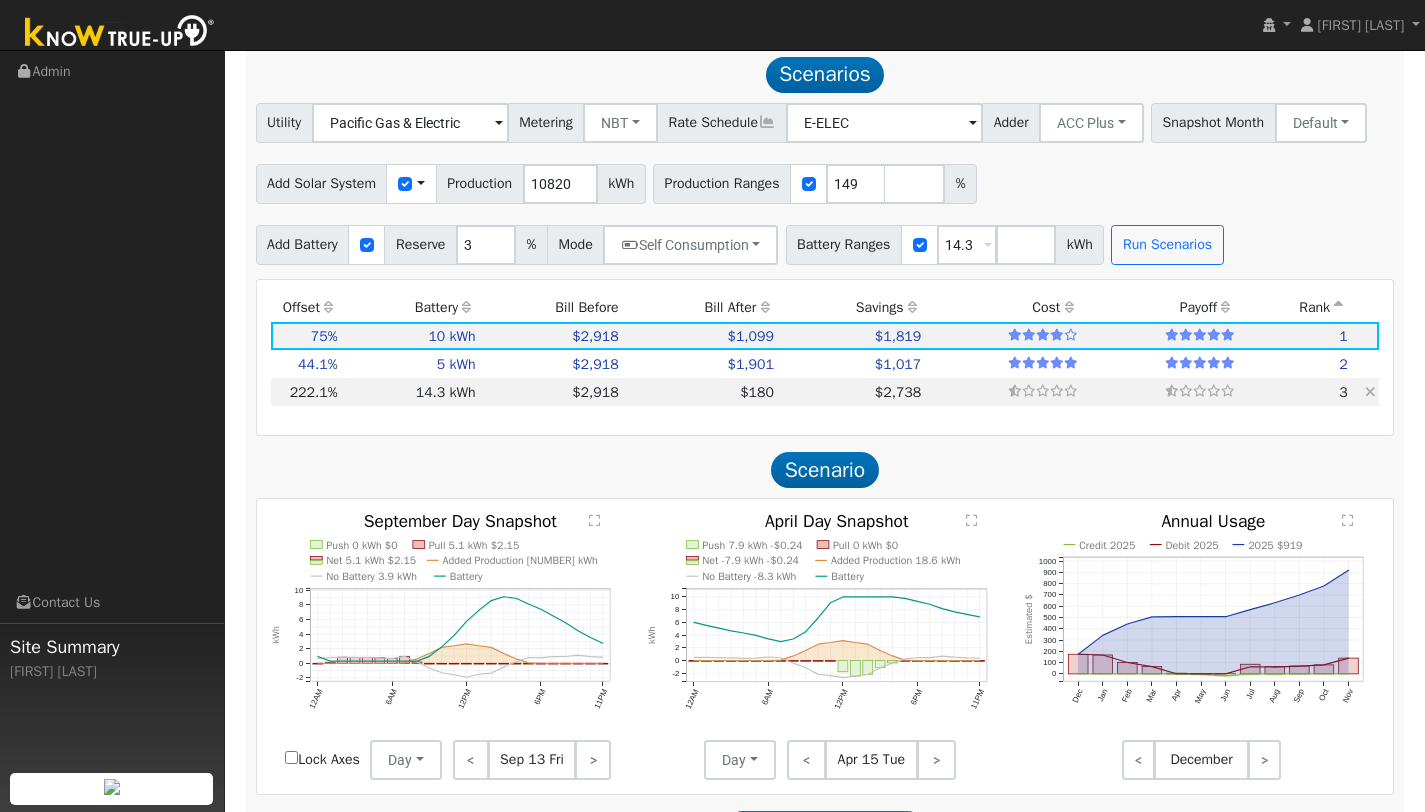 type on "$37,618" 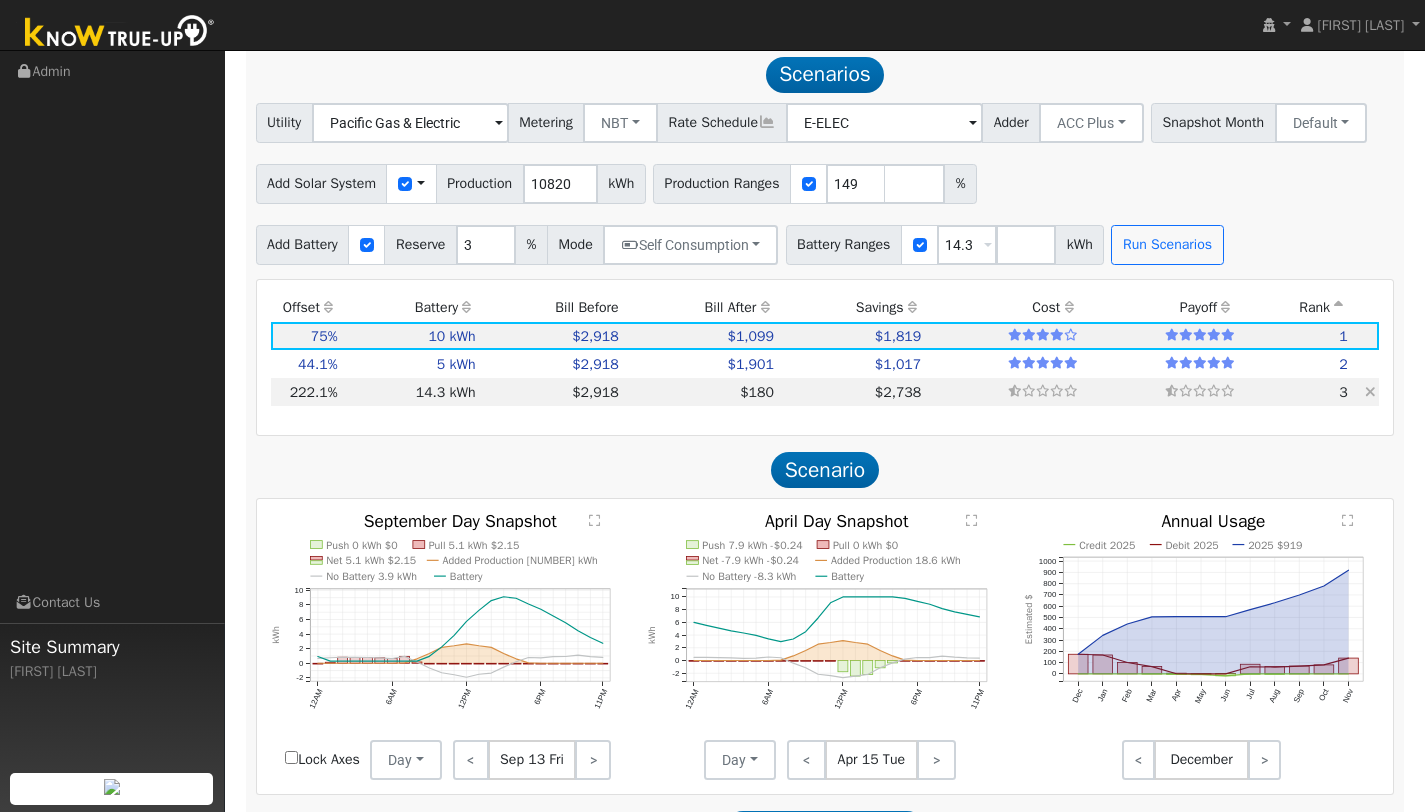 type on "$16,433" 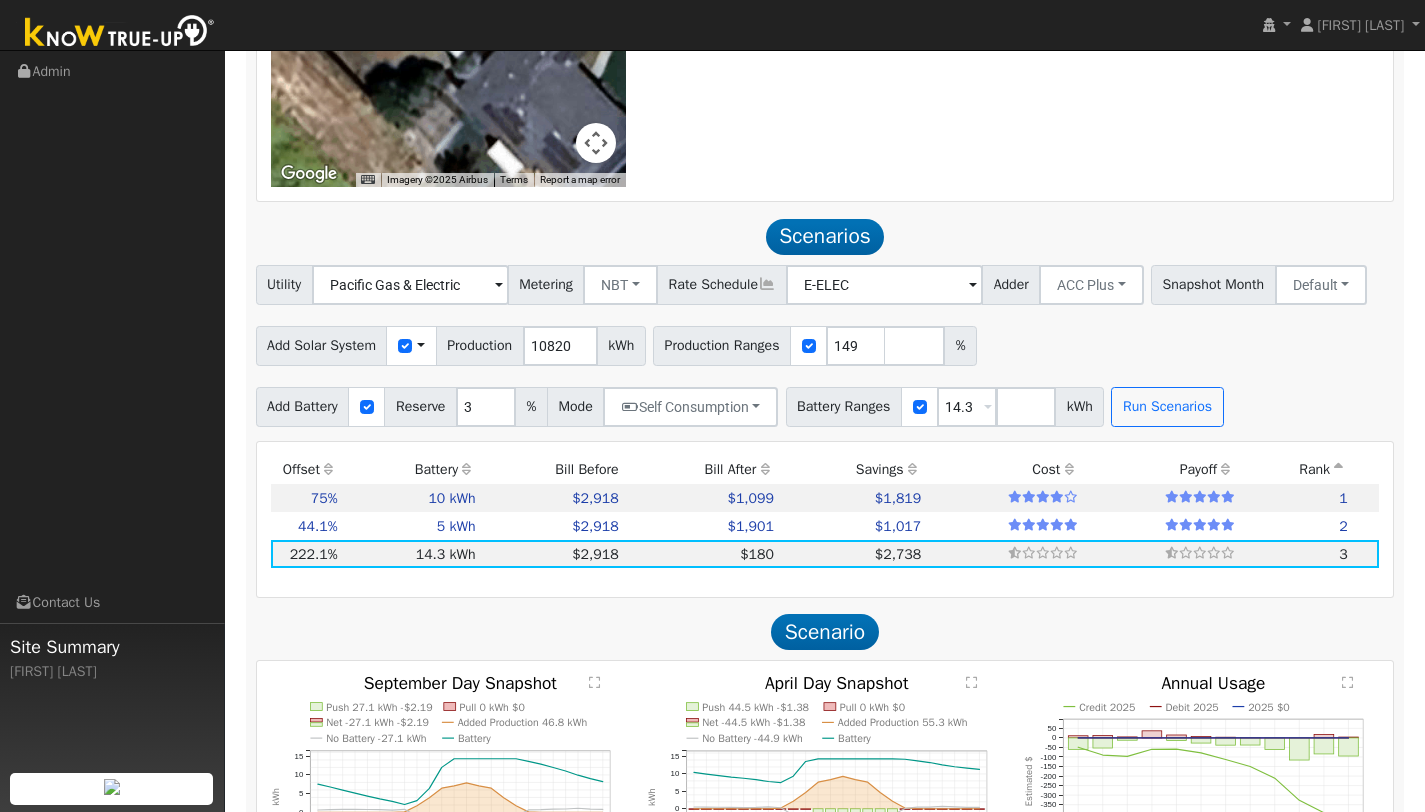 scroll, scrollTop: 1304, scrollLeft: 0, axis: vertical 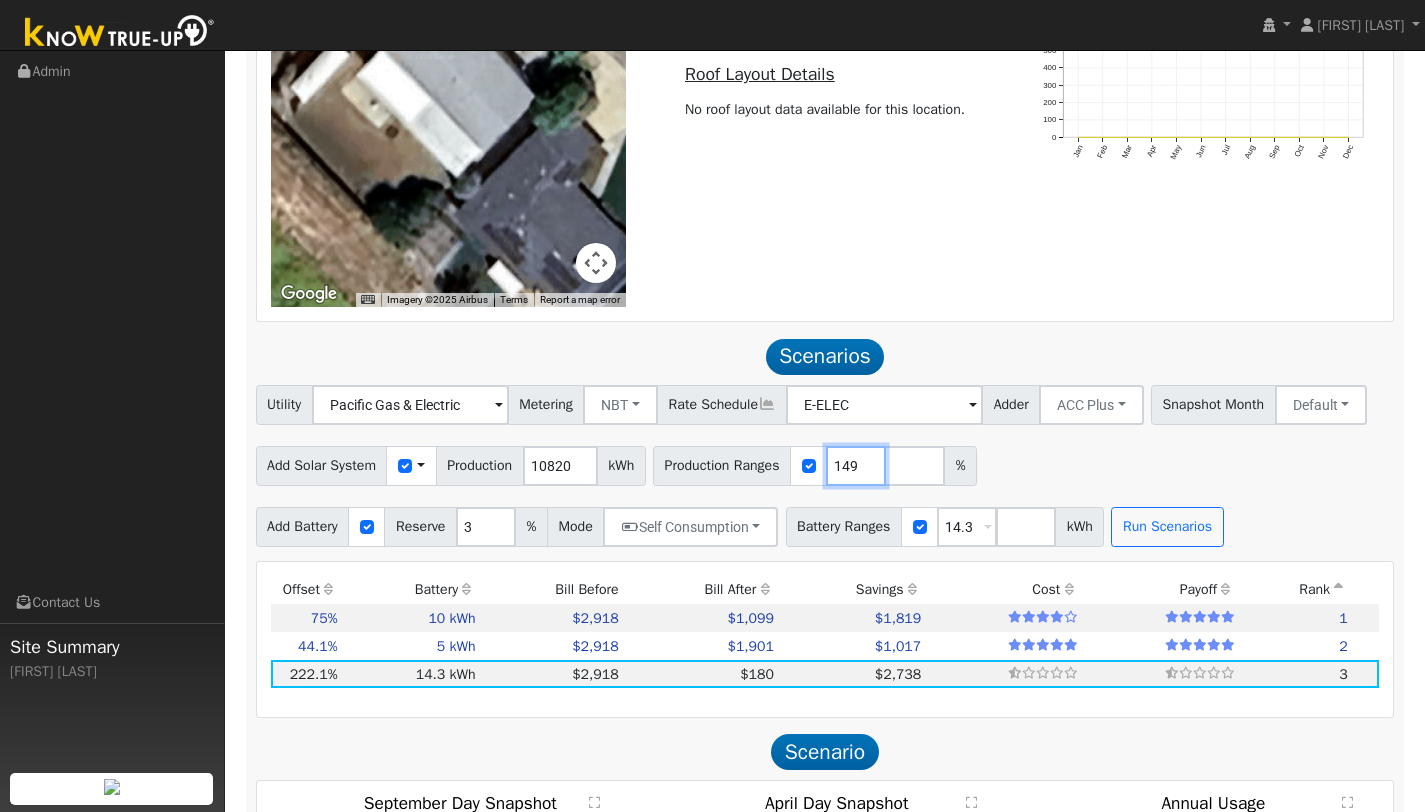 click on "149" at bounding box center [856, 466] 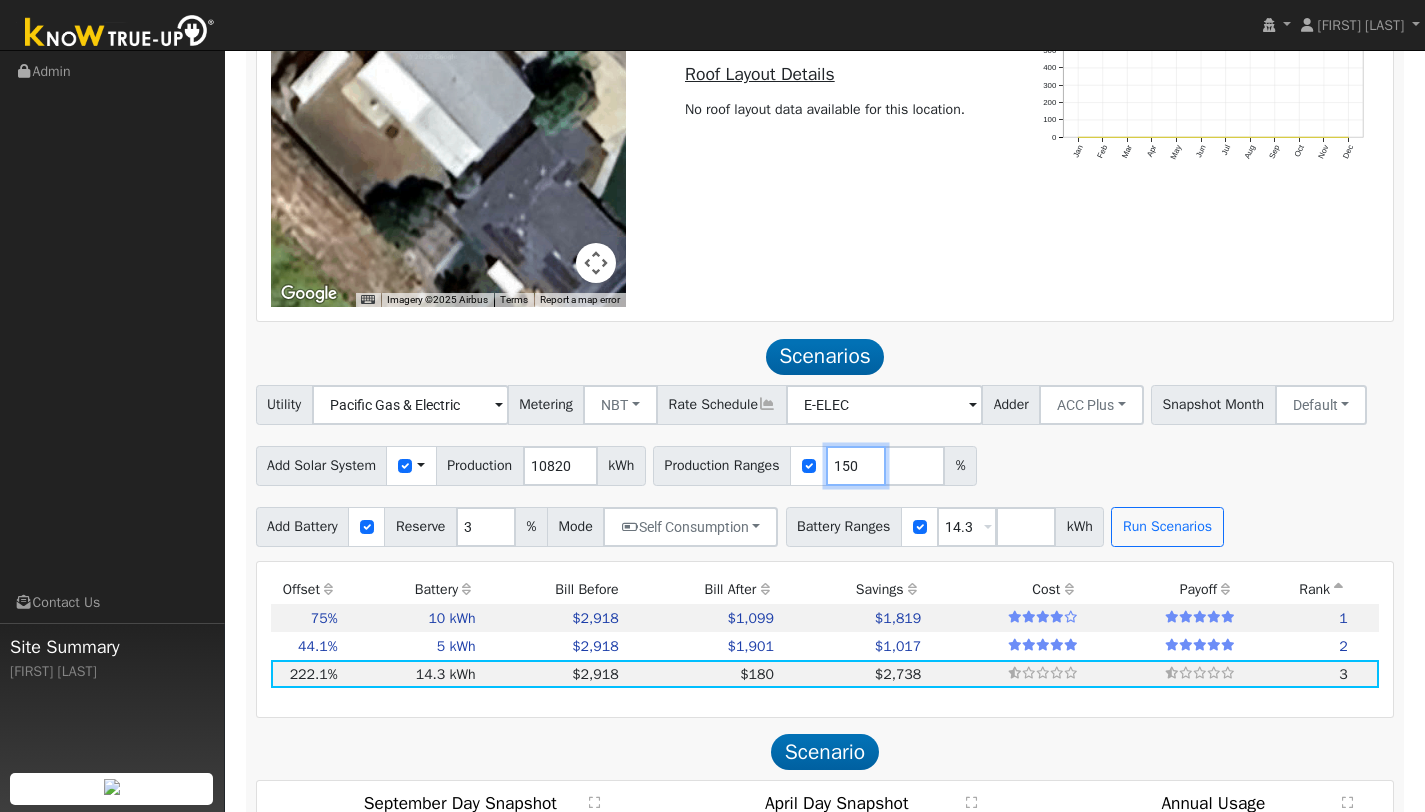 type on "150" 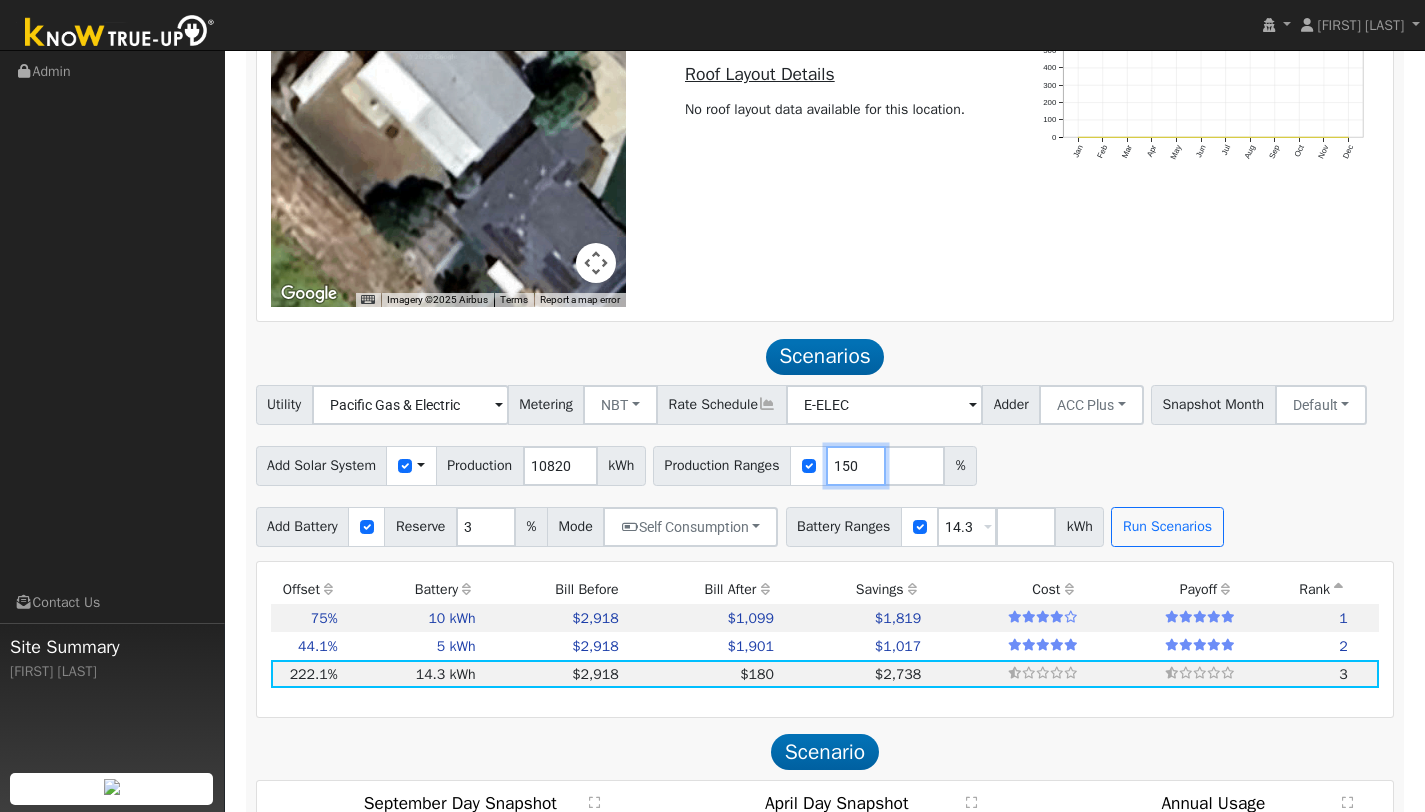 click on "150" at bounding box center [856, 466] 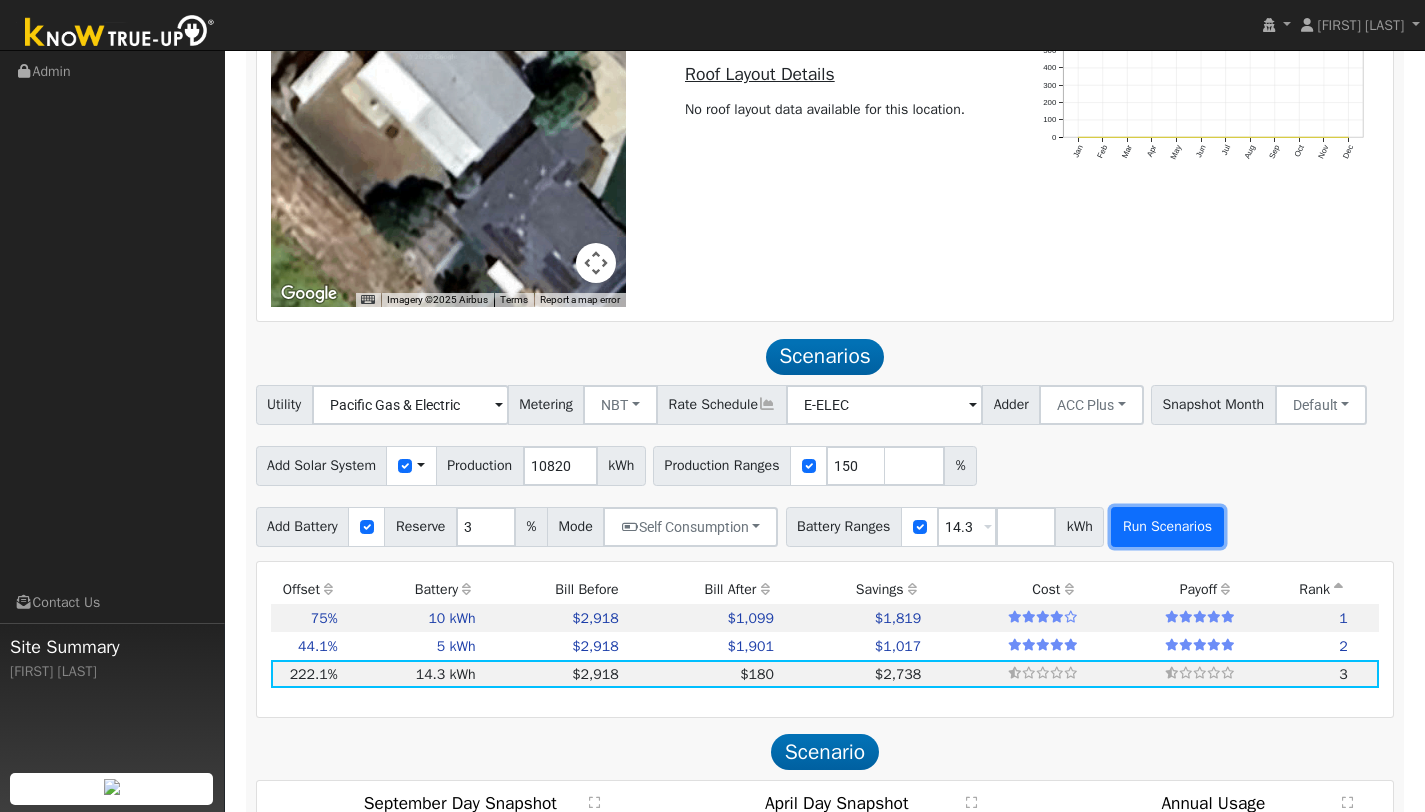 click on "Run Scenarios" at bounding box center (1167, 527) 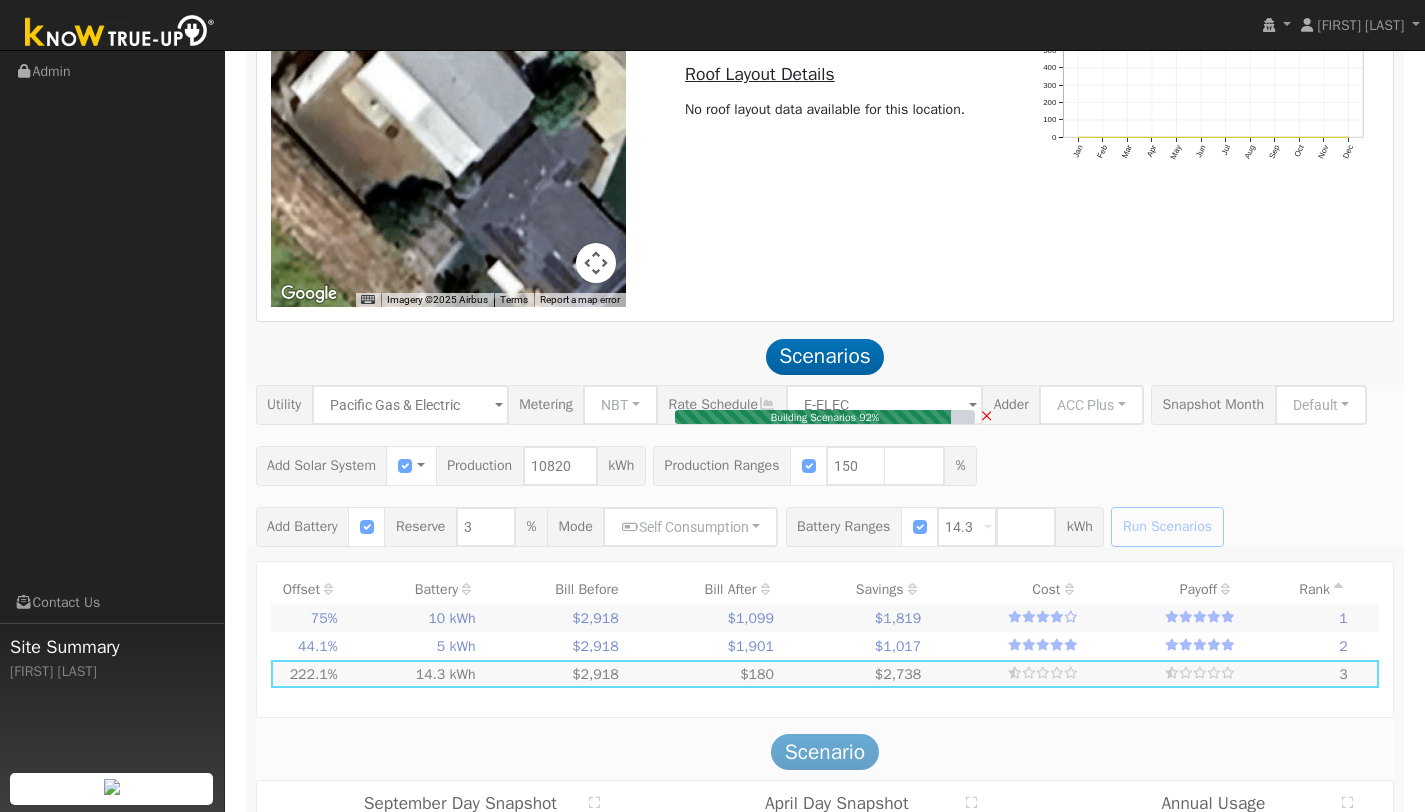 type on "3.6" 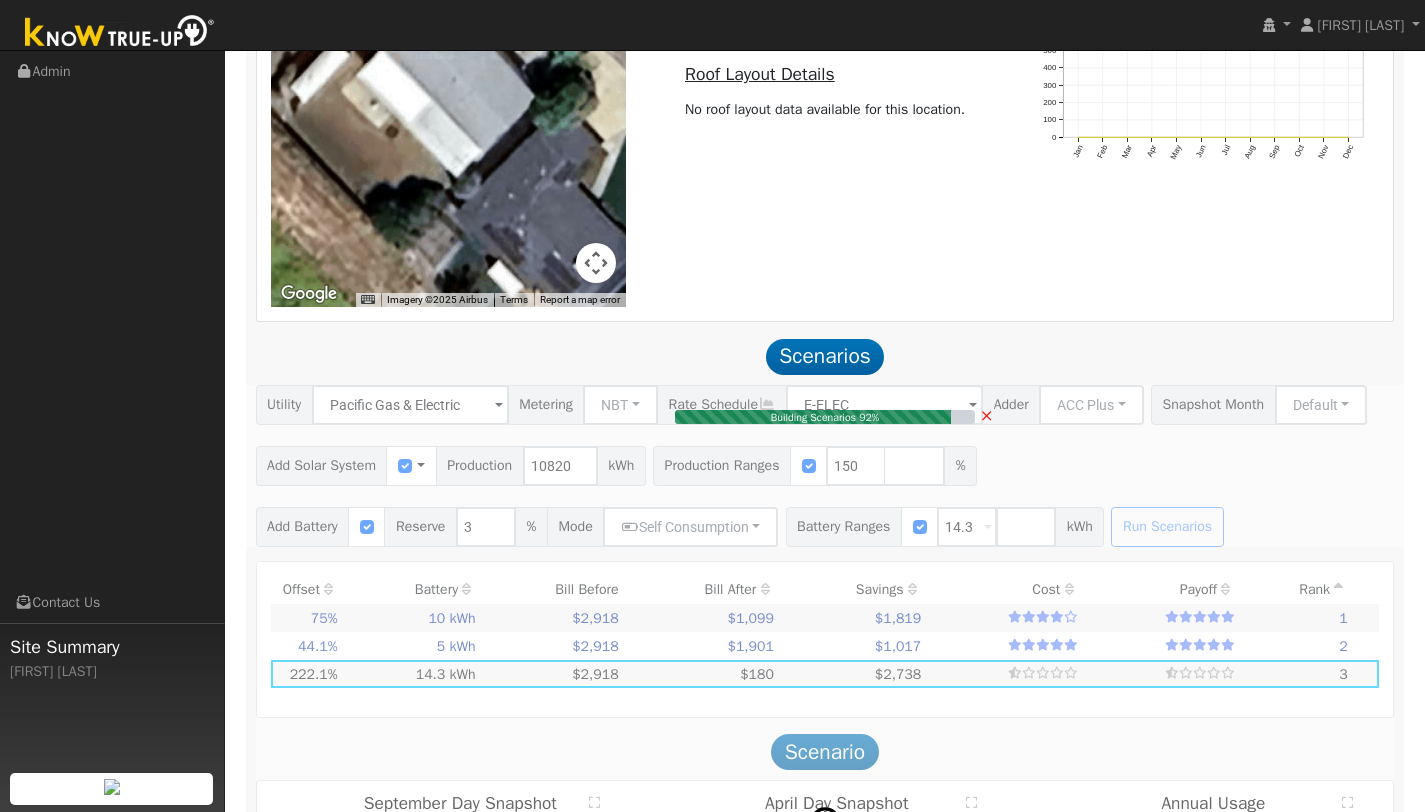 type on "$12,703" 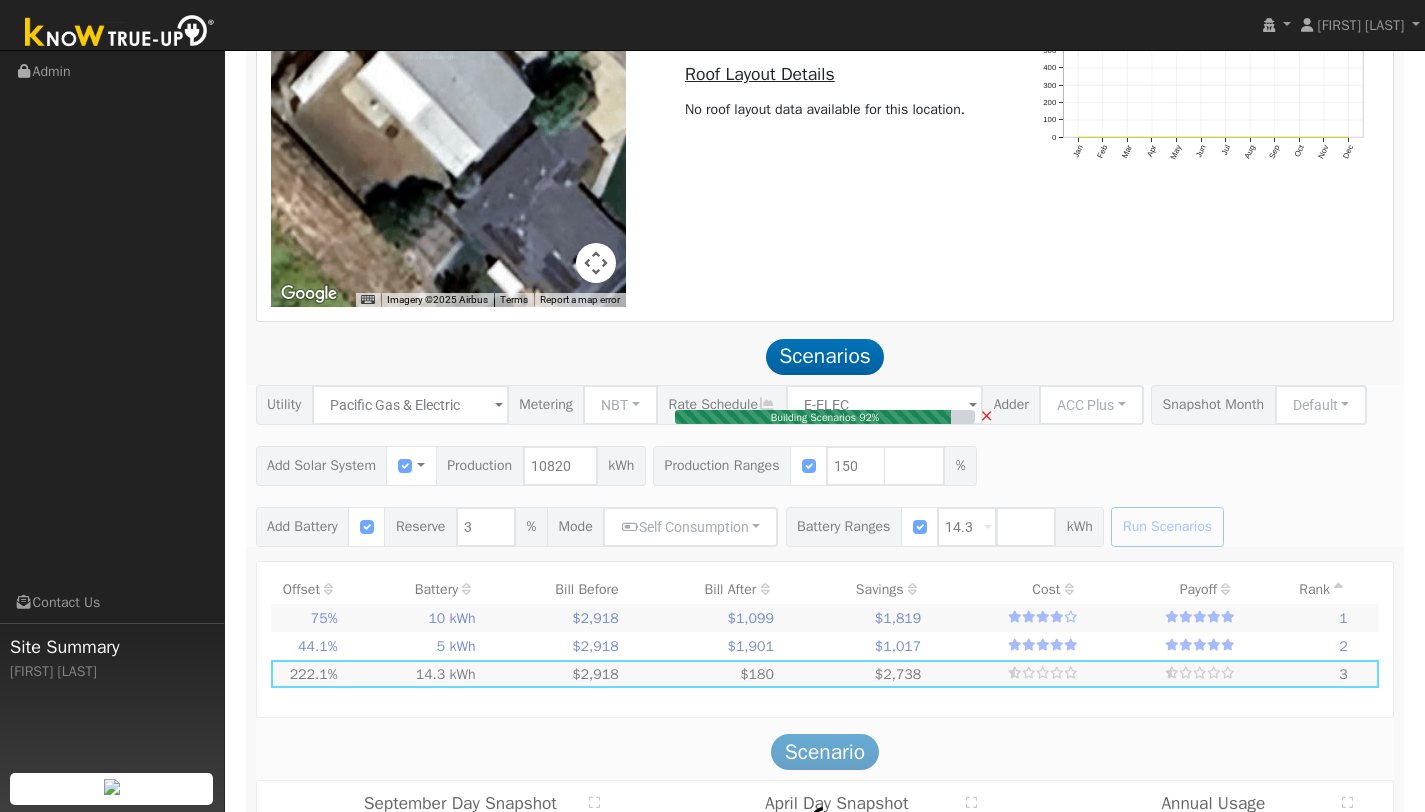 type on "$12,000" 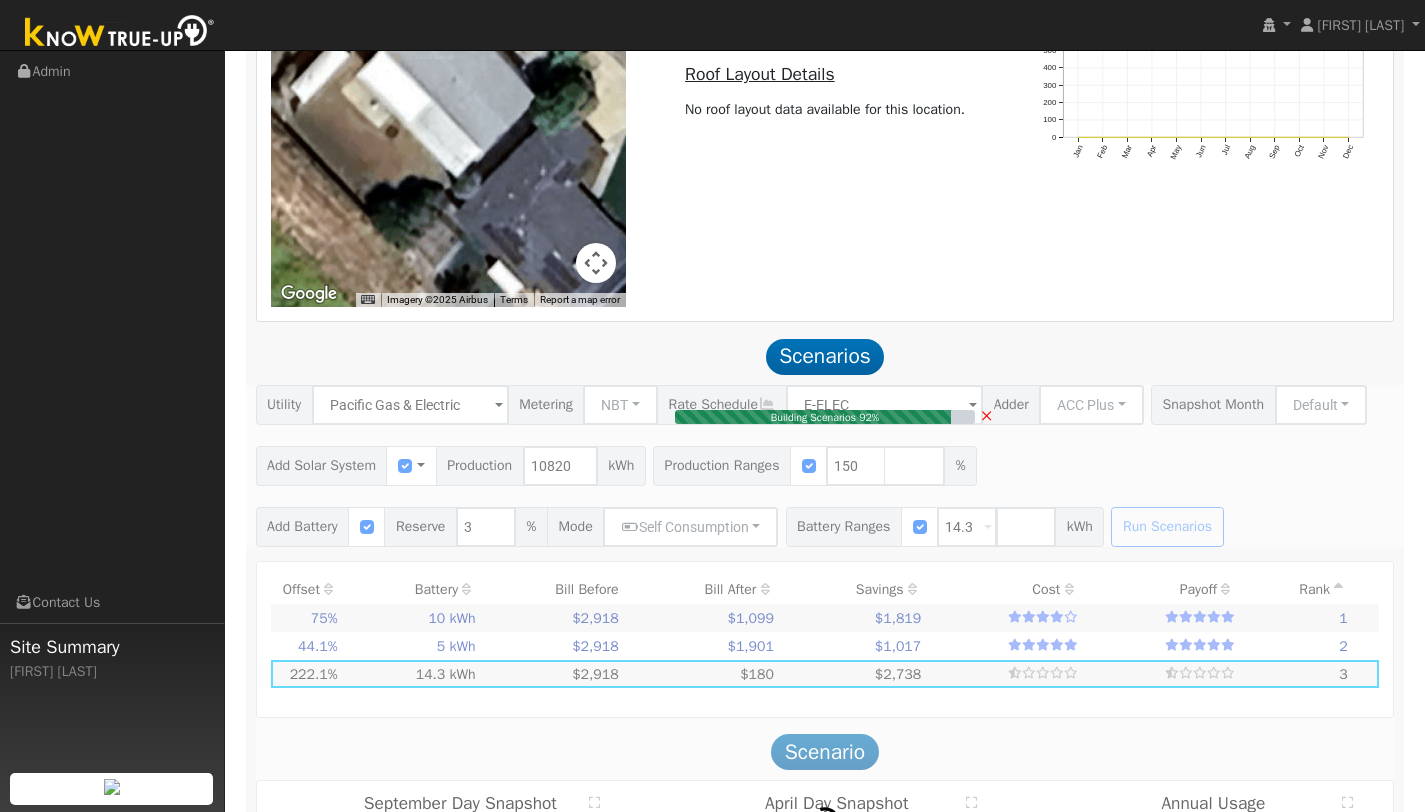 type on "$7,411" 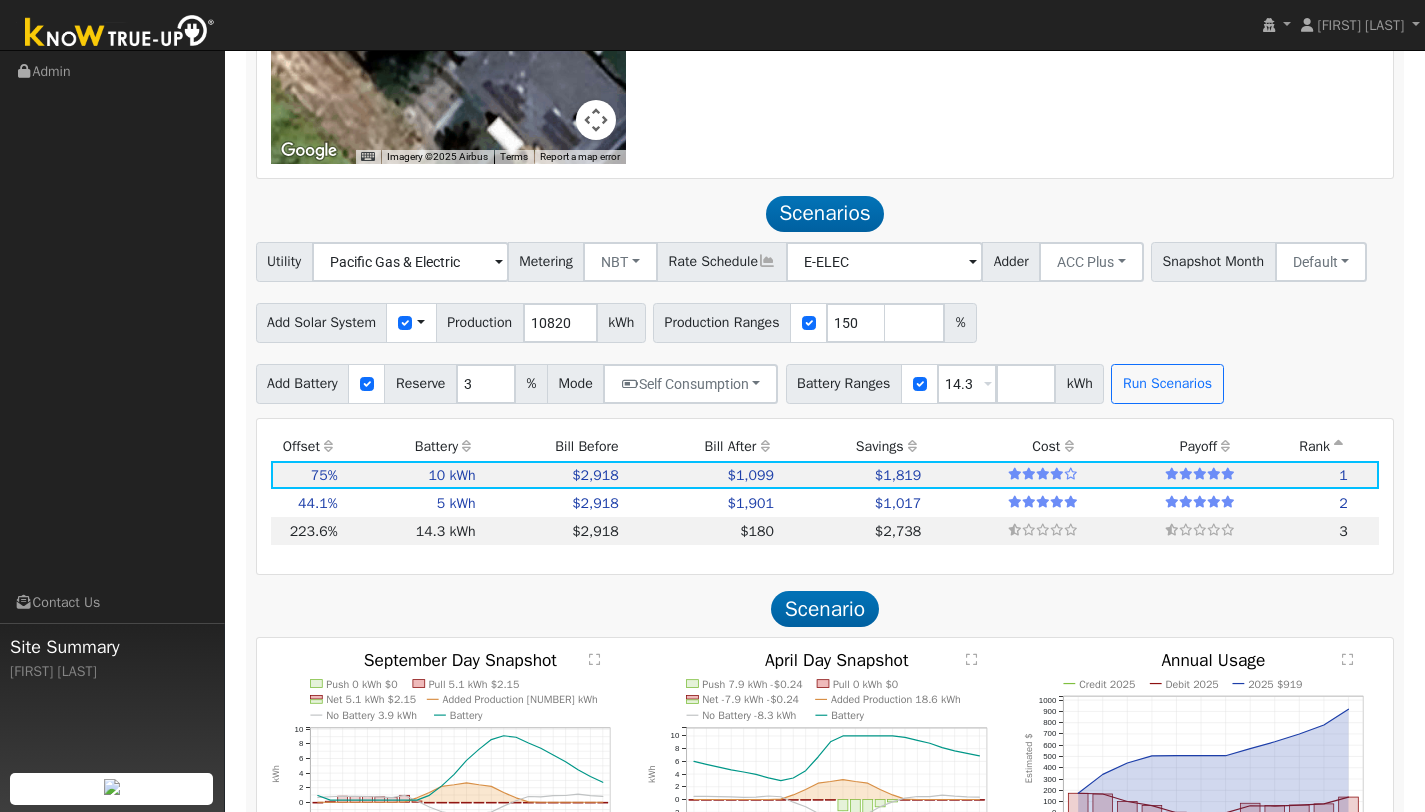scroll, scrollTop: 1586, scrollLeft: 0, axis: vertical 